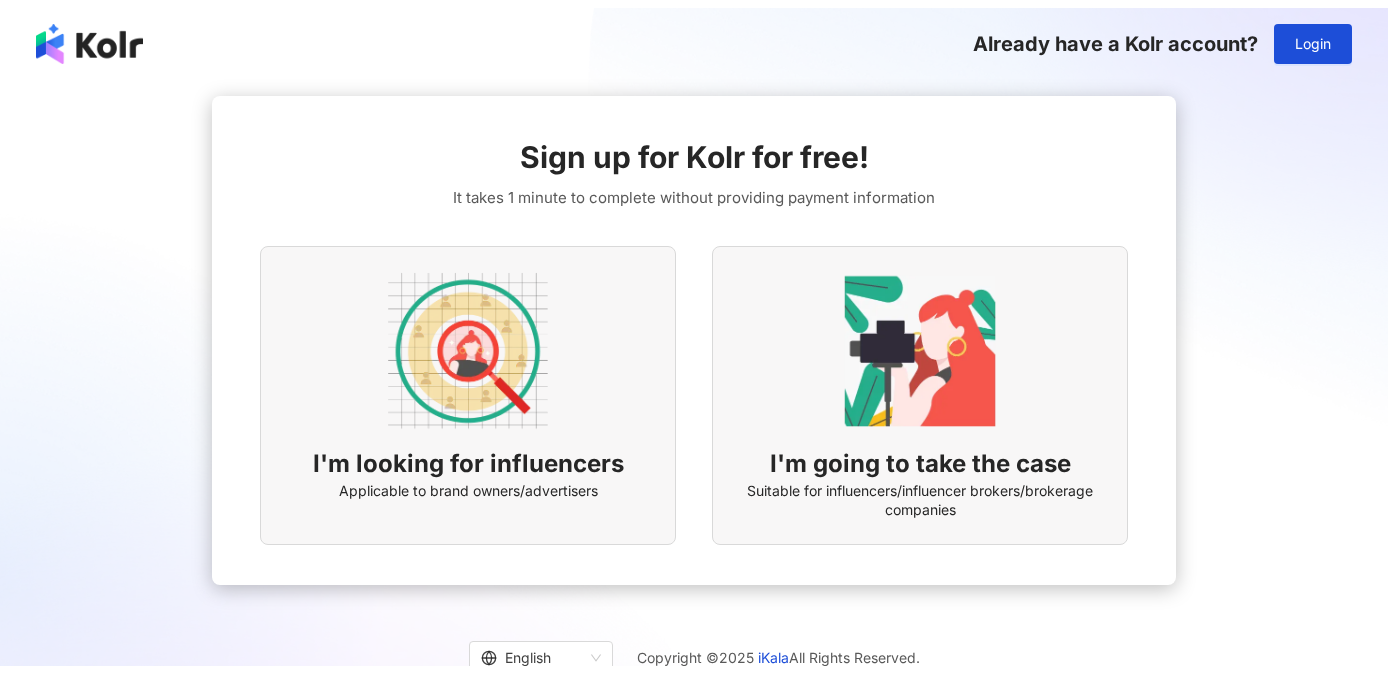 scroll, scrollTop: 0, scrollLeft: 0, axis: both 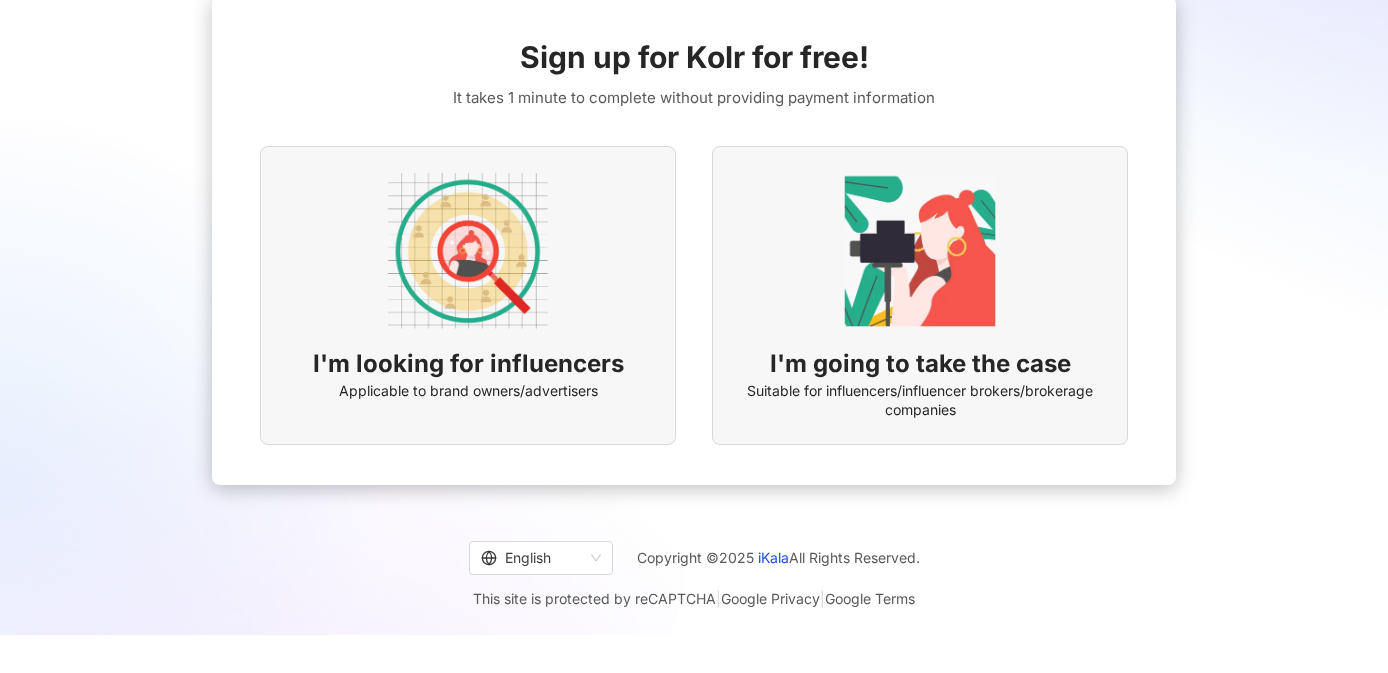 click on "I'm looking for influencers Applicable to brand owners/advertisers" at bounding box center [468, 295] 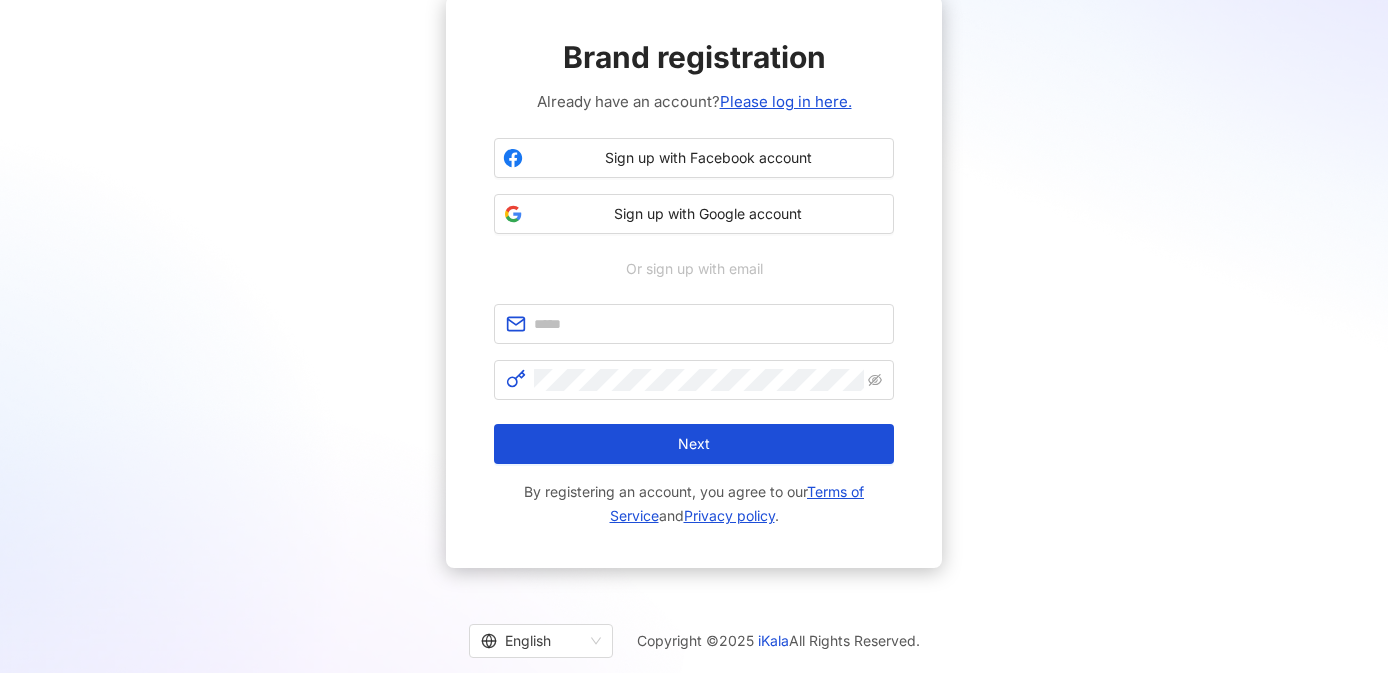scroll, scrollTop: 0, scrollLeft: 0, axis: both 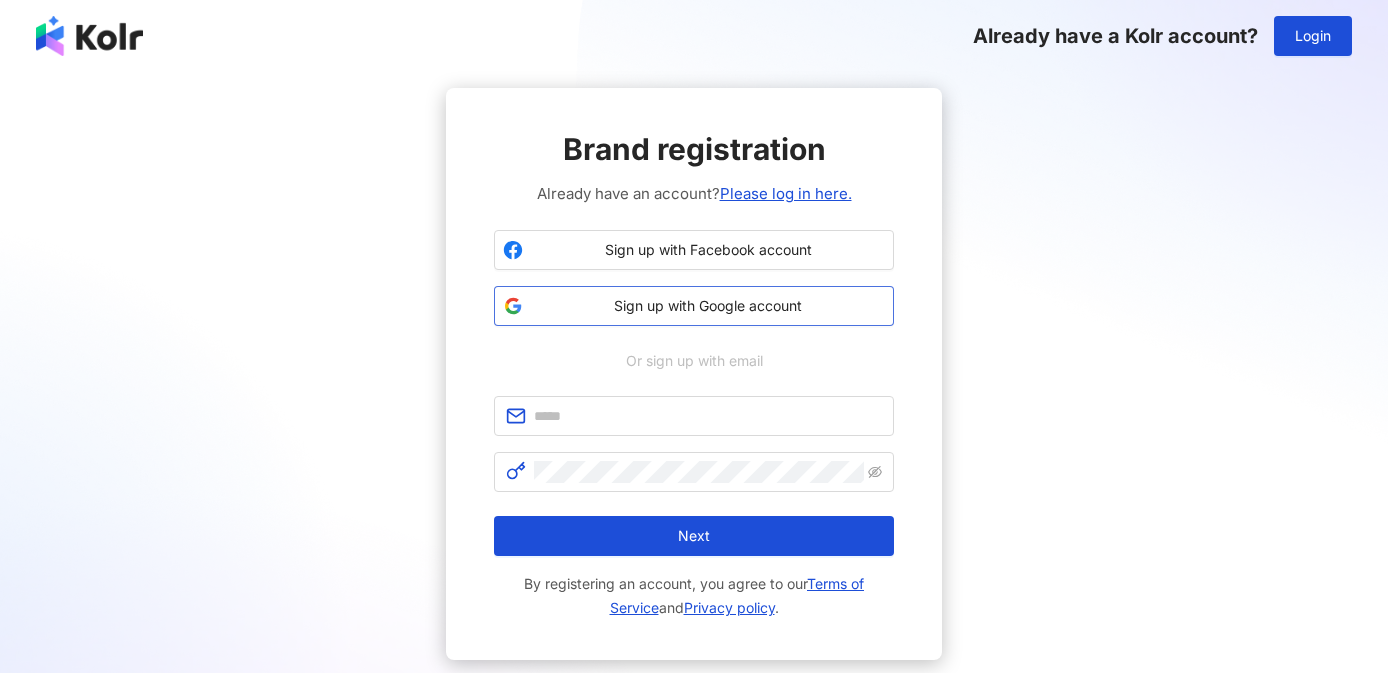 click on "Sign up with Google account" at bounding box center (708, 306) 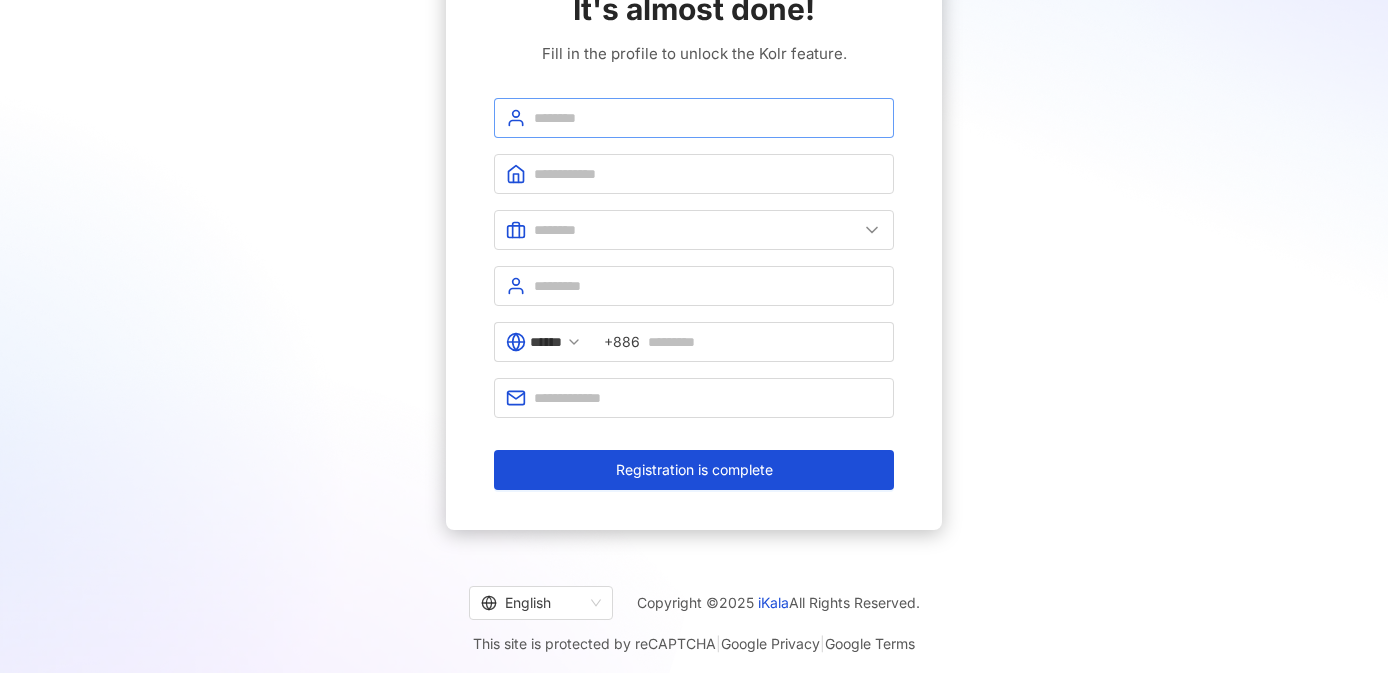 scroll, scrollTop: 147, scrollLeft: 0, axis: vertical 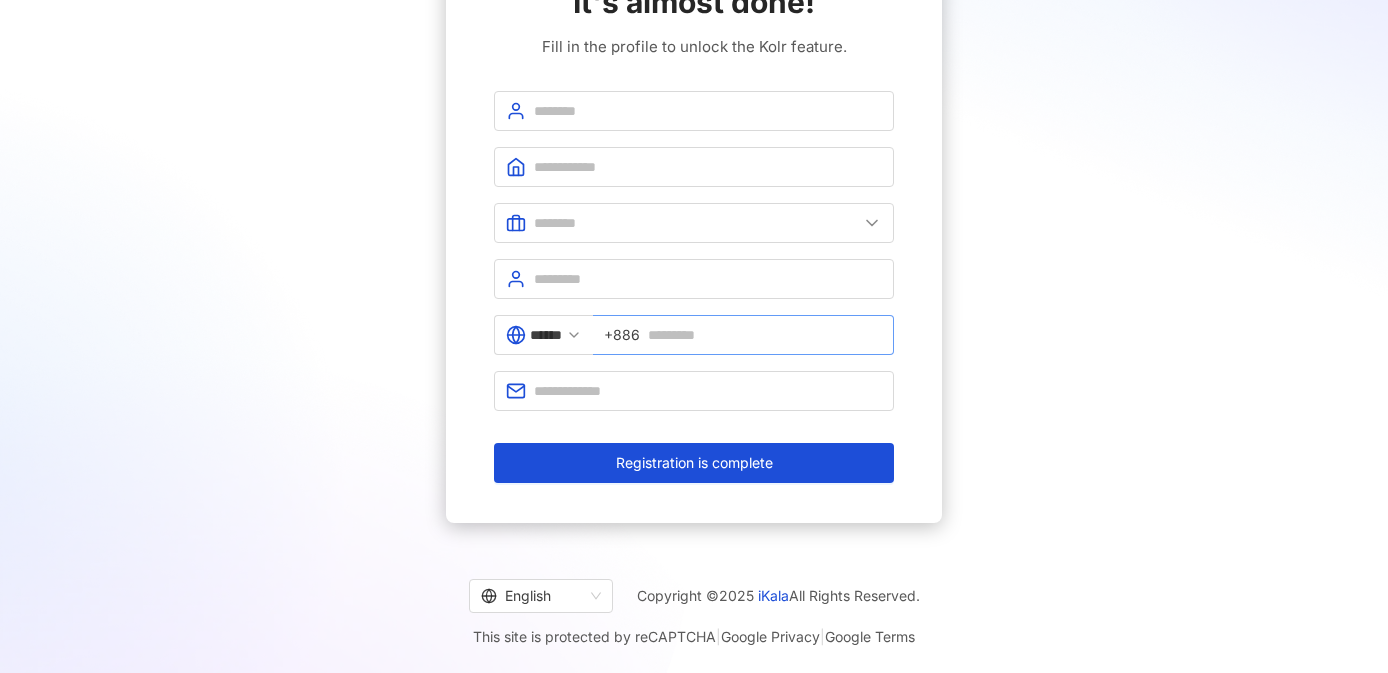 click on "+886" at bounding box center (622, 335) 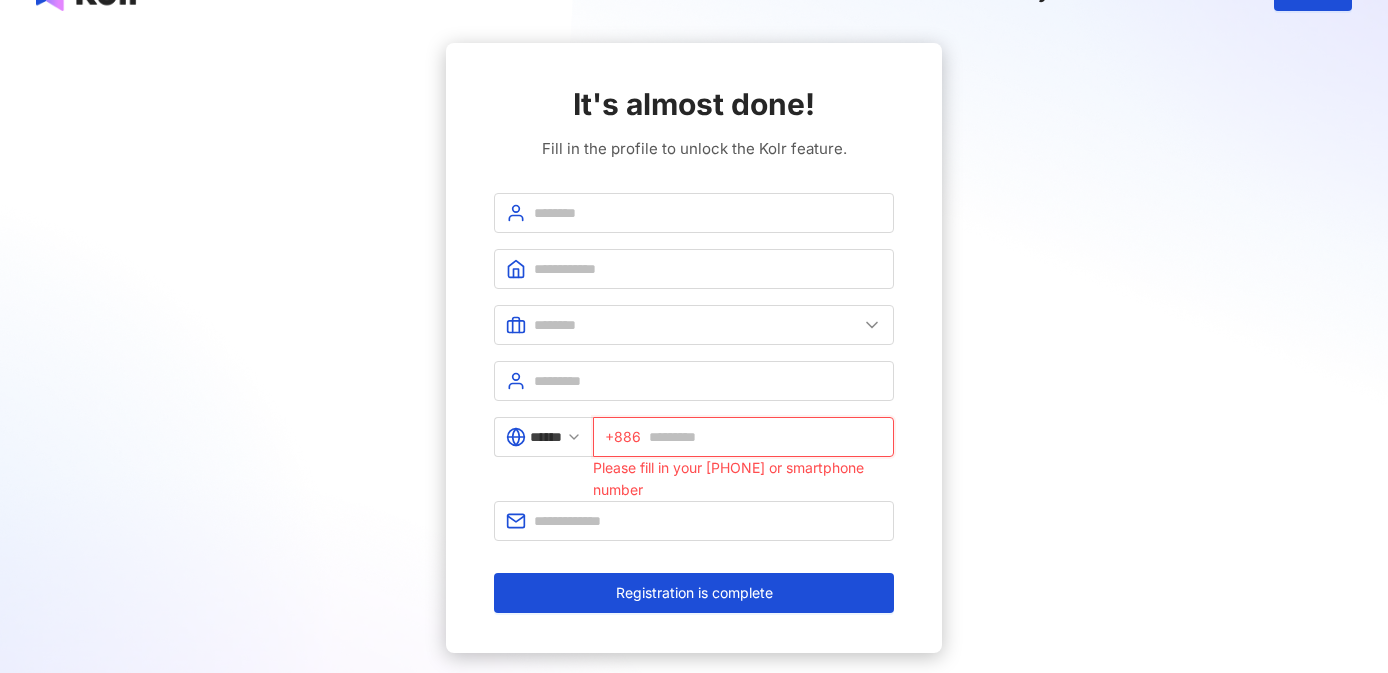 scroll, scrollTop: 0, scrollLeft: 0, axis: both 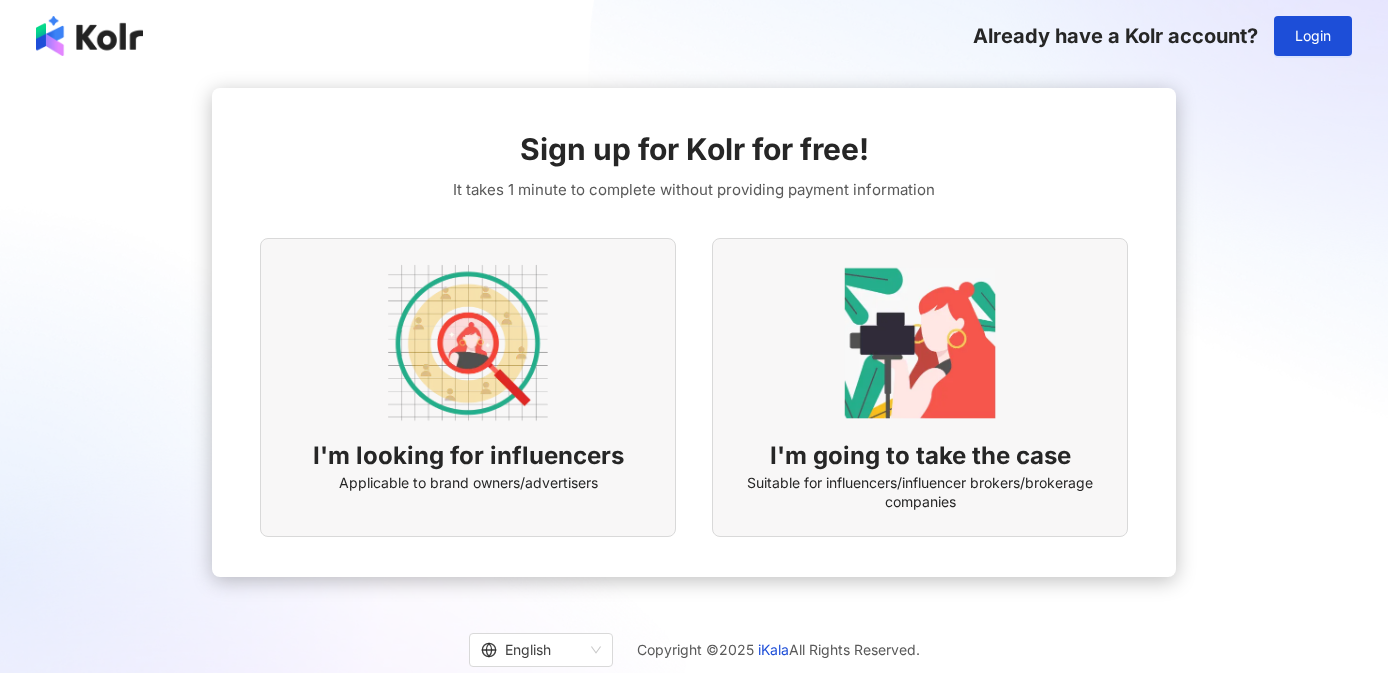click on "I'm looking for influencers" at bounding box center [468, 456] 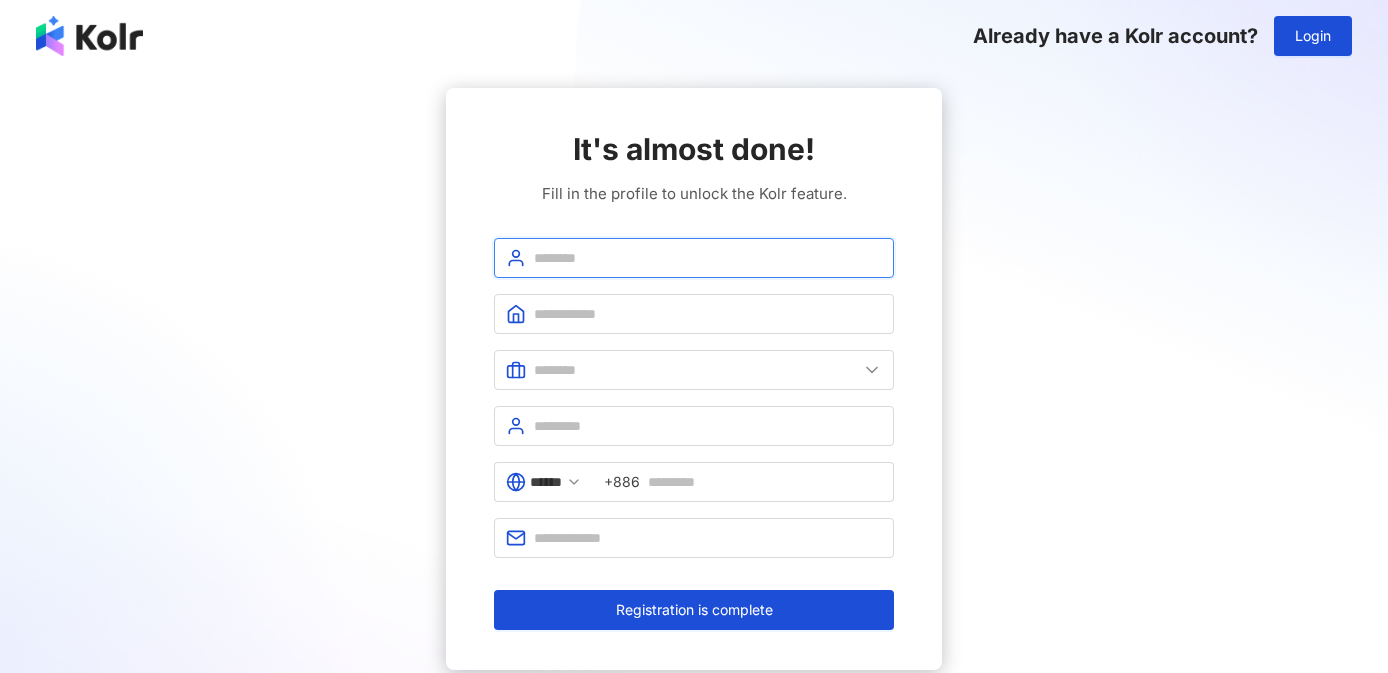 click at bounding box center [708, 258] 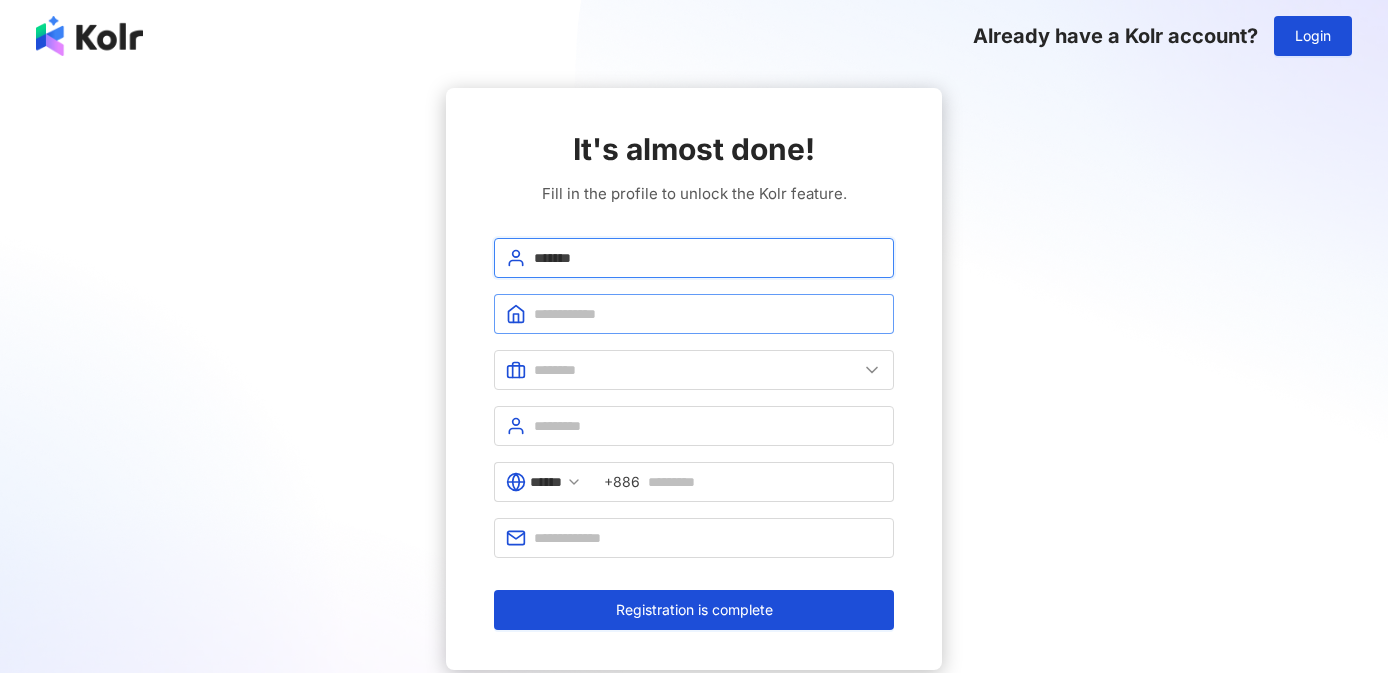 type on "*******" 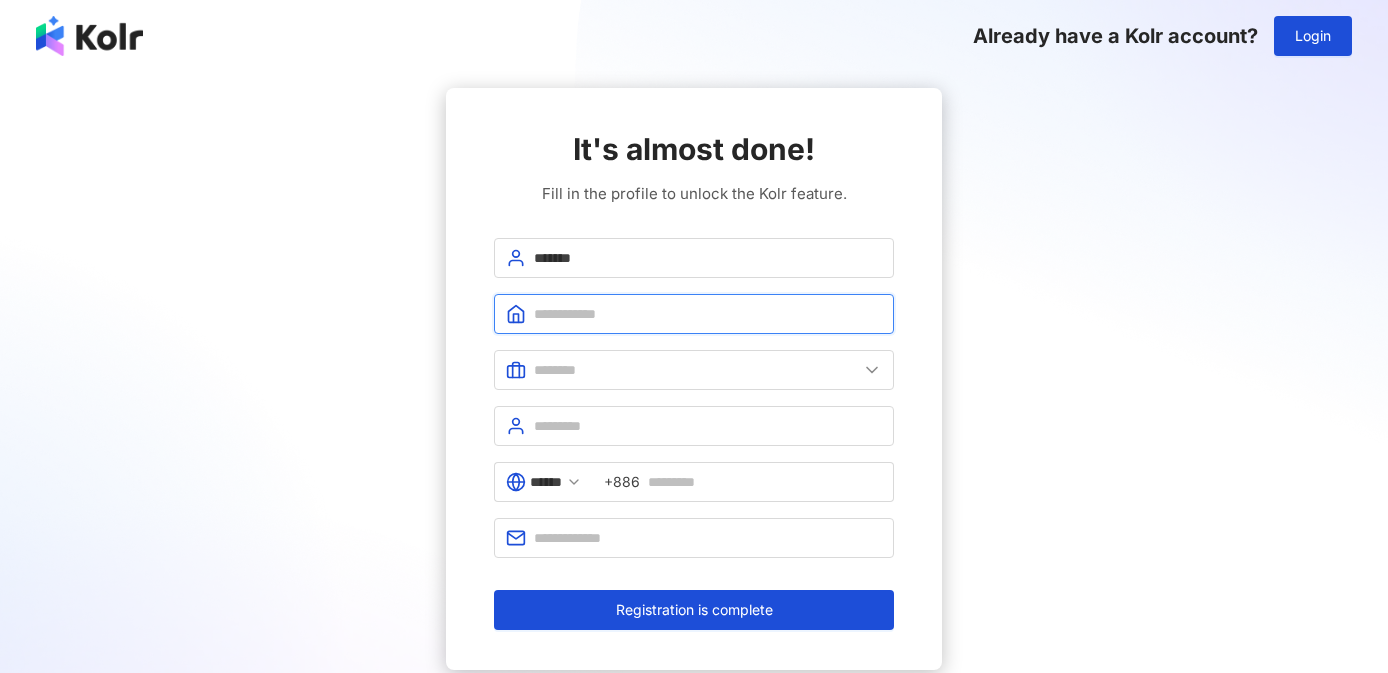 click at bounding box center (708, 314) 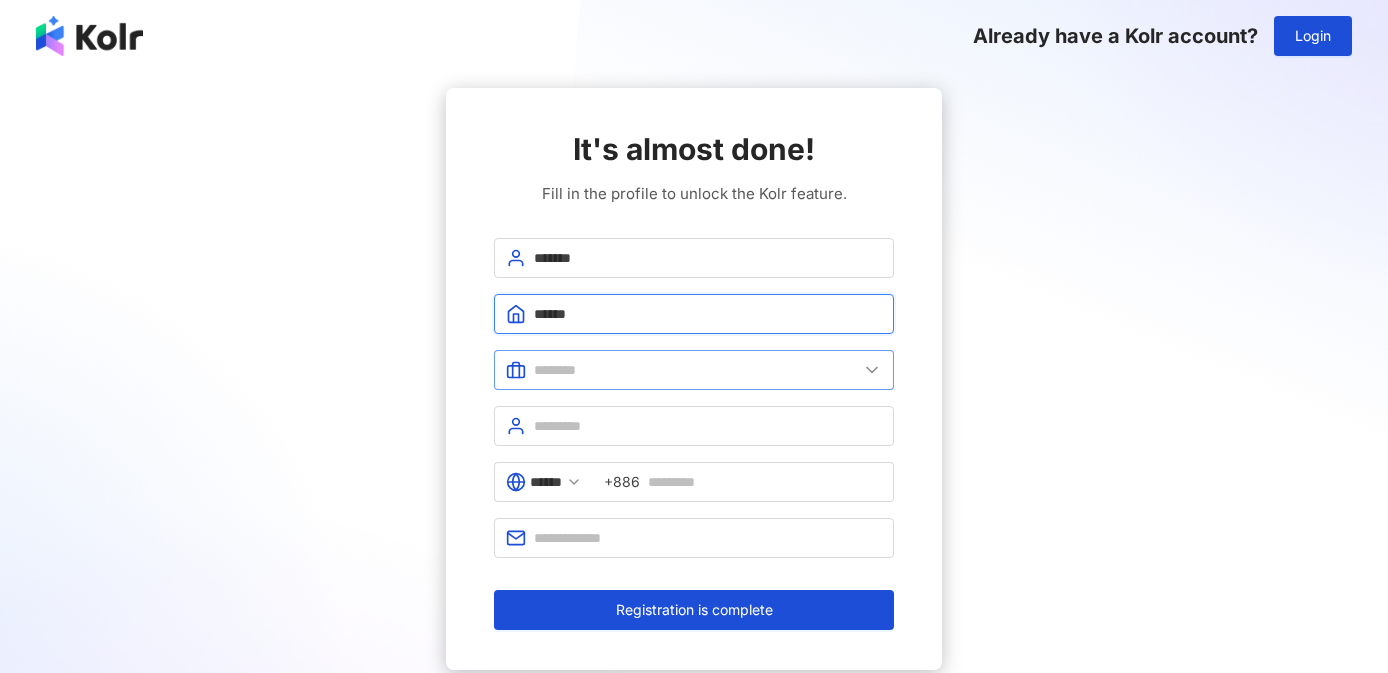 type on "******" 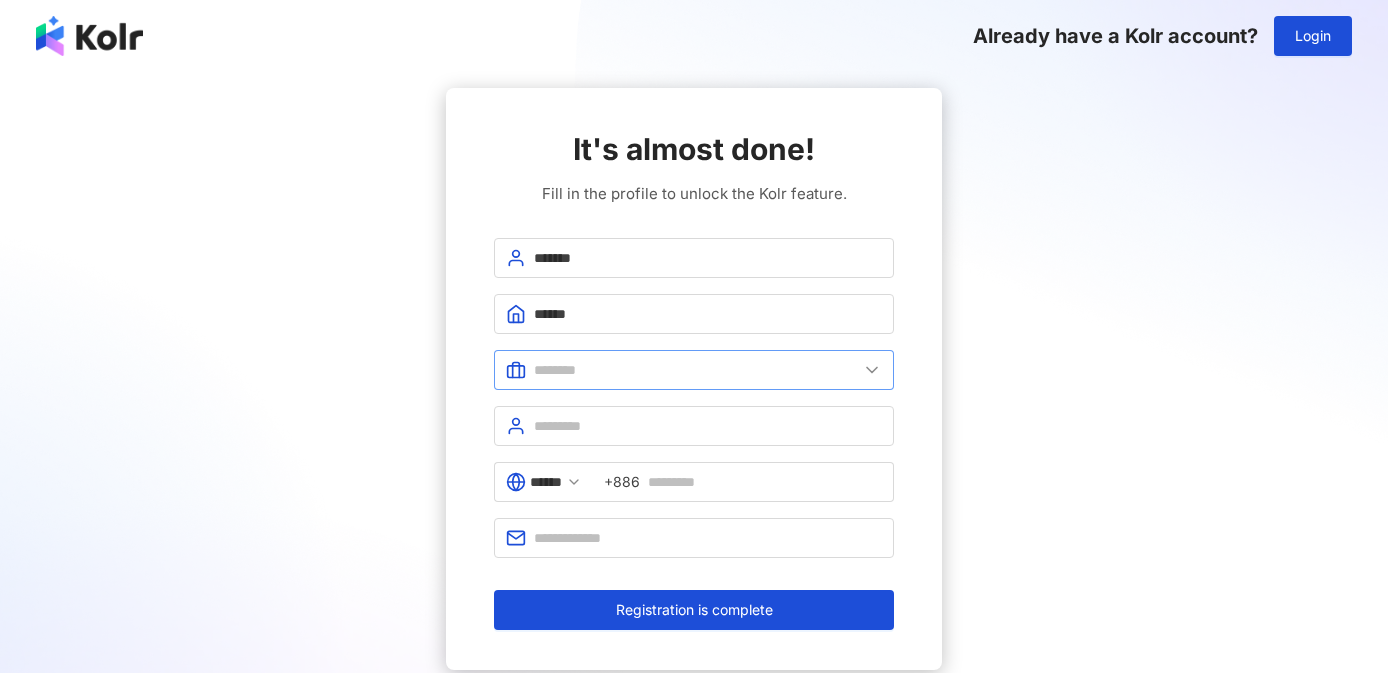 click at bounding box center (694, 370) 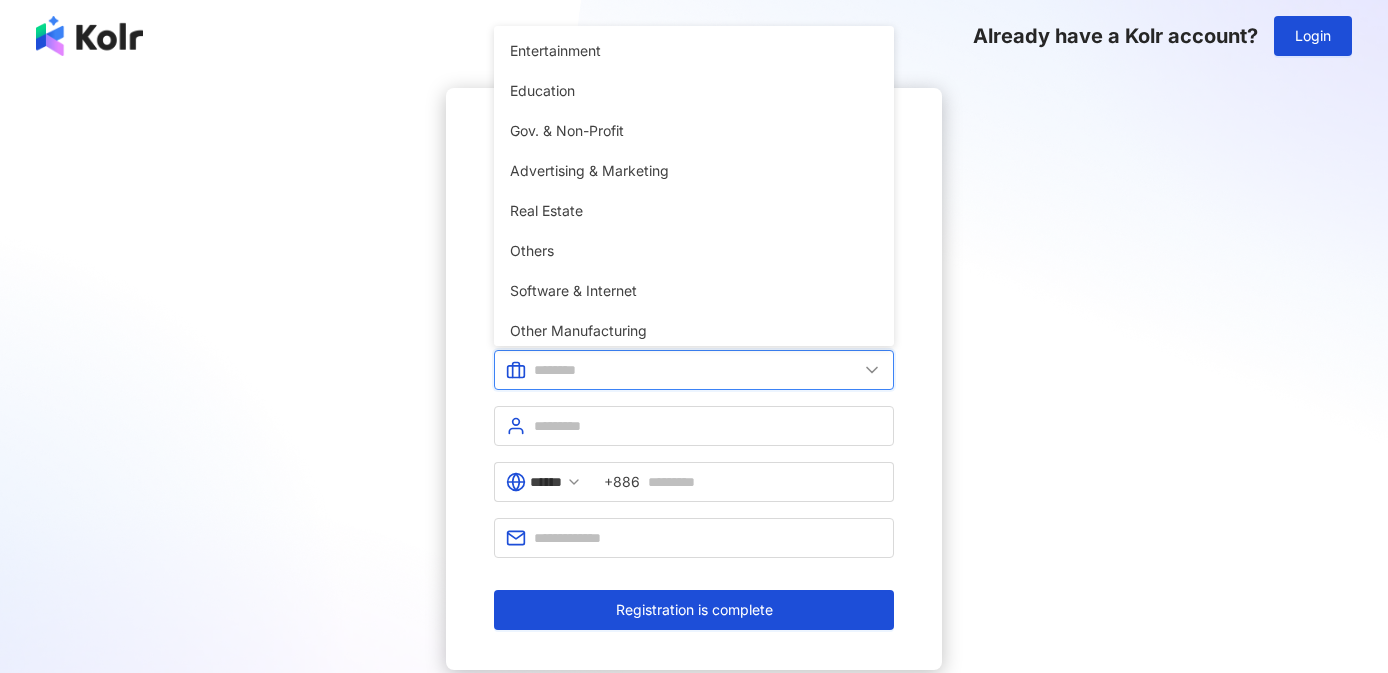 scroll, scrollTop: 408, scrollLeft: 0, axis: vertical 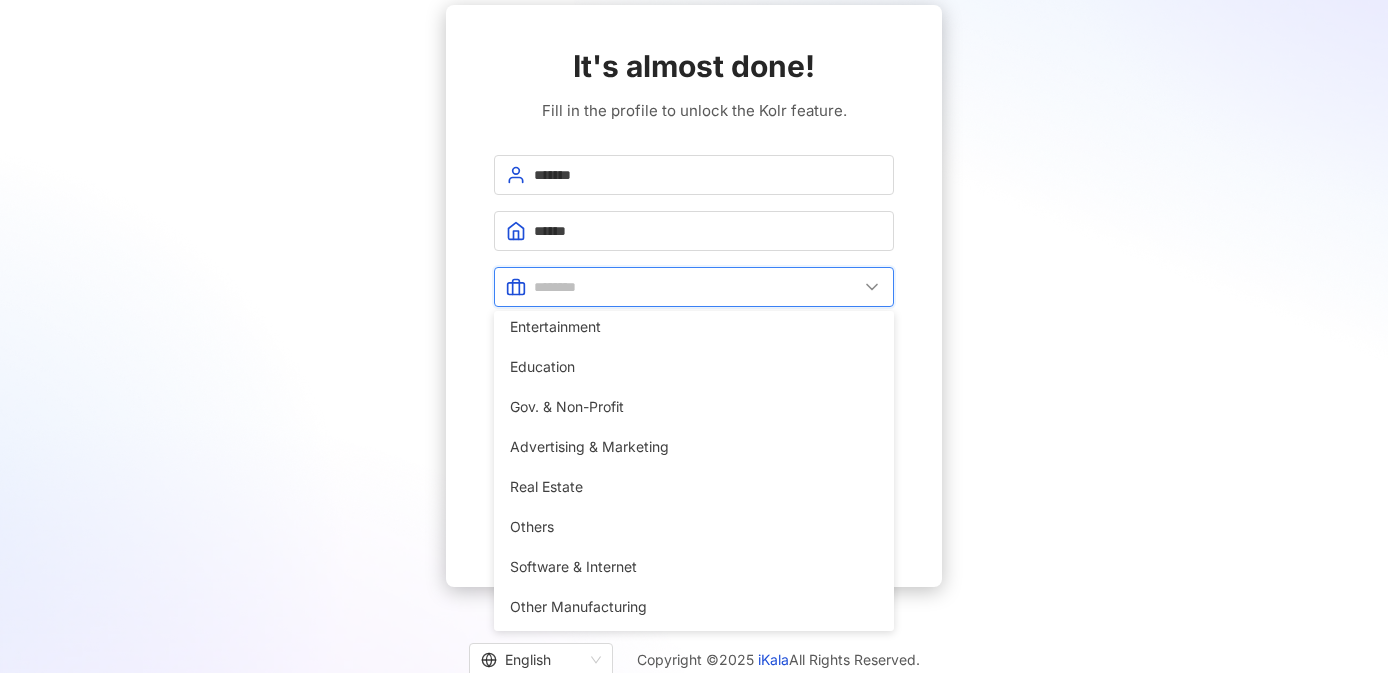 click at bounding box center (696, 287) 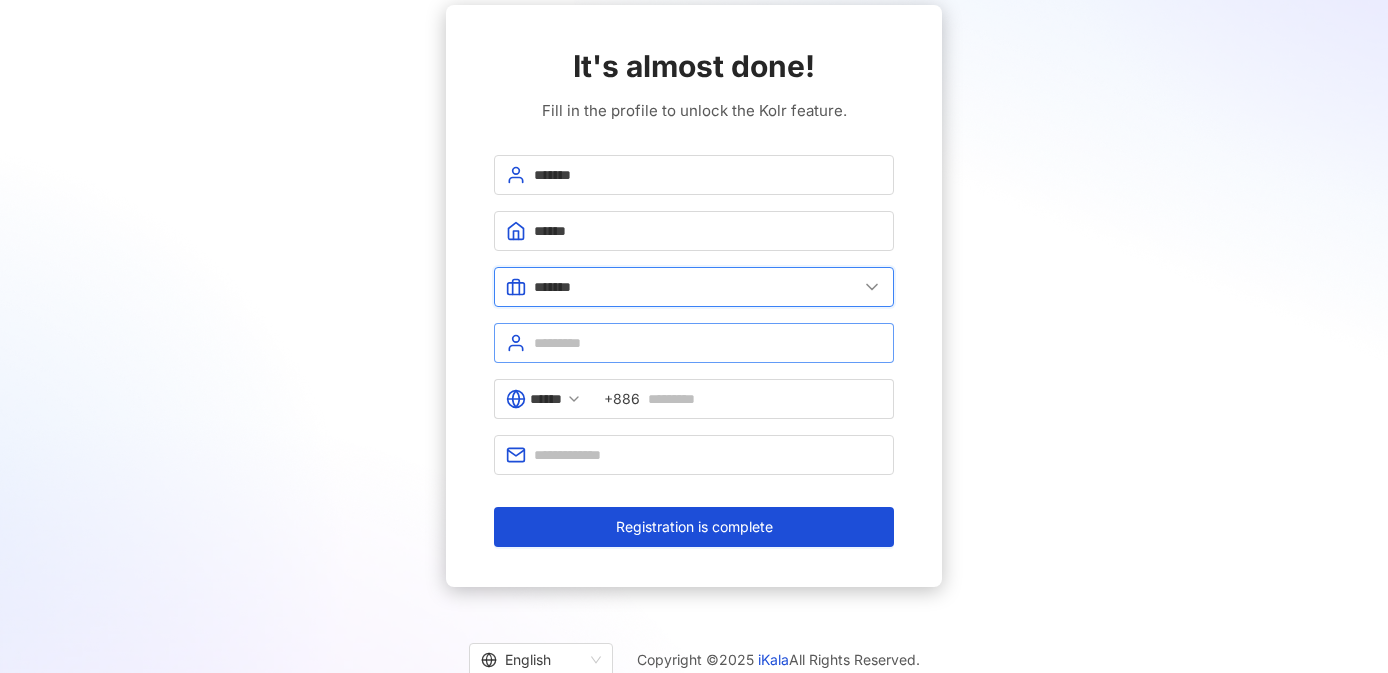 type on "*******" 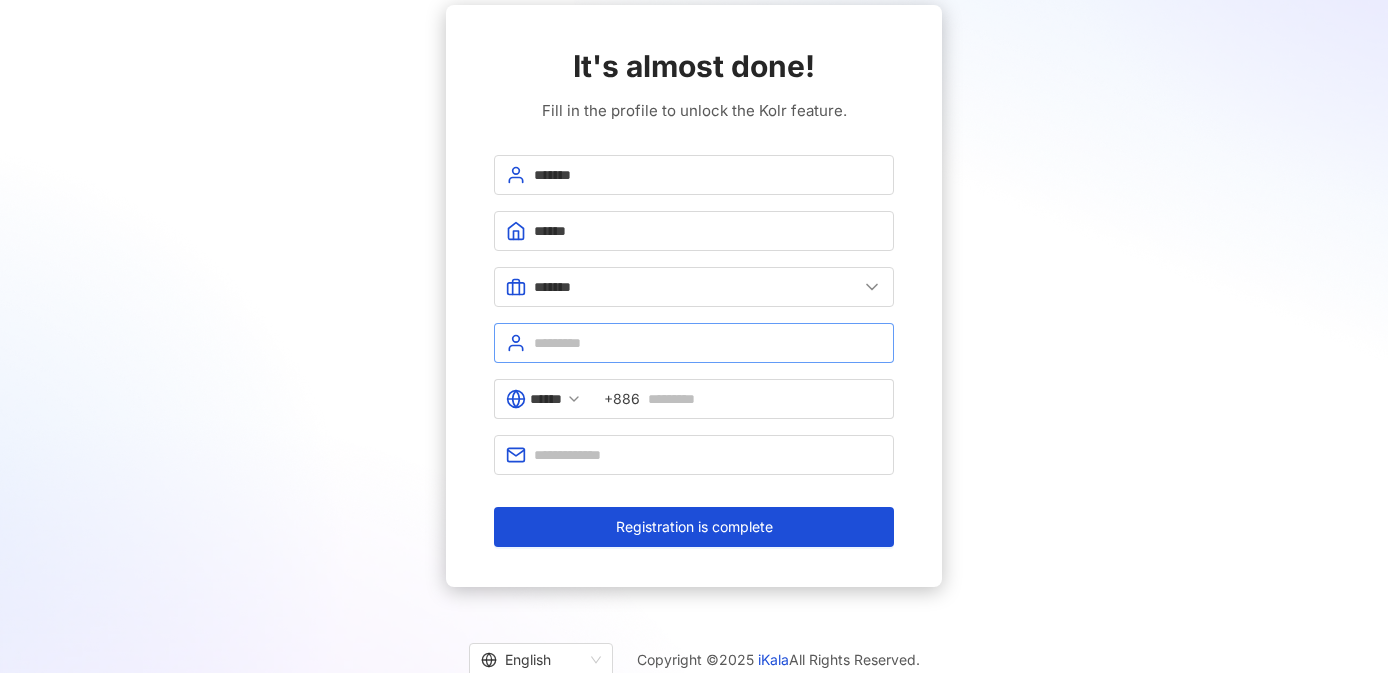click at bounding box center (694, 343) 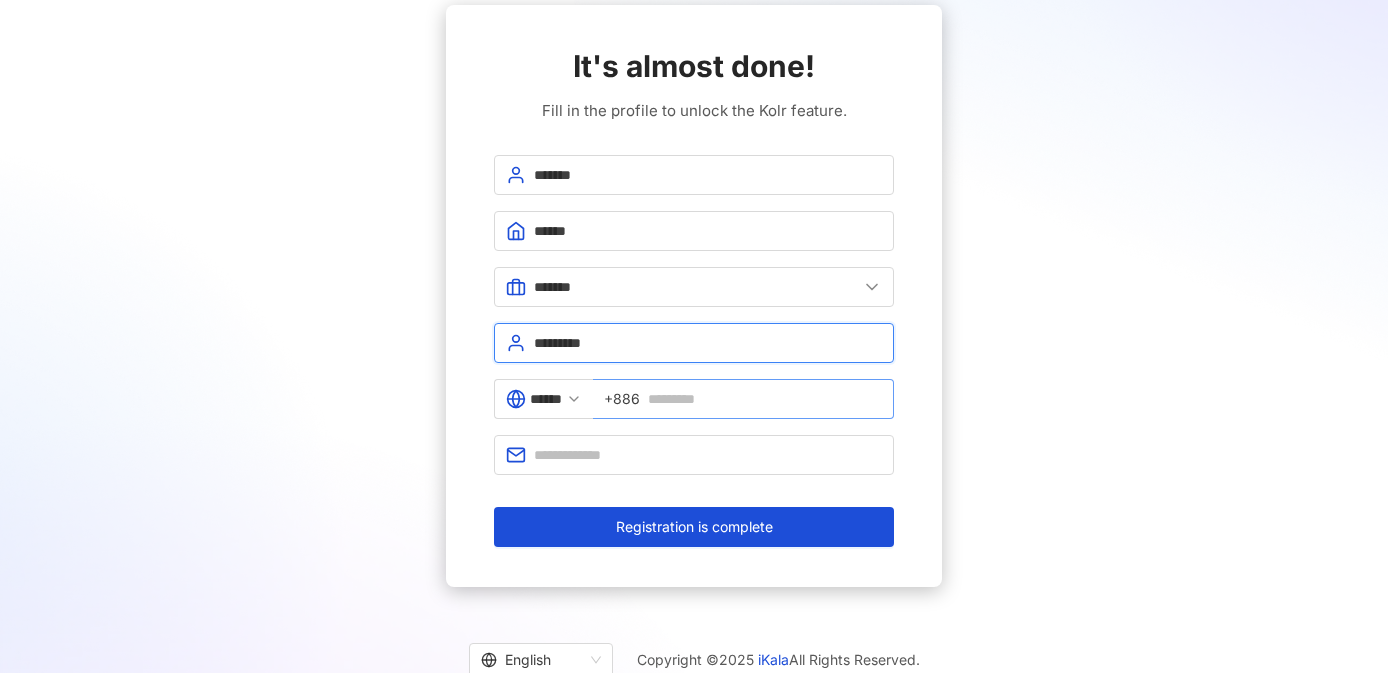 type on "*********" 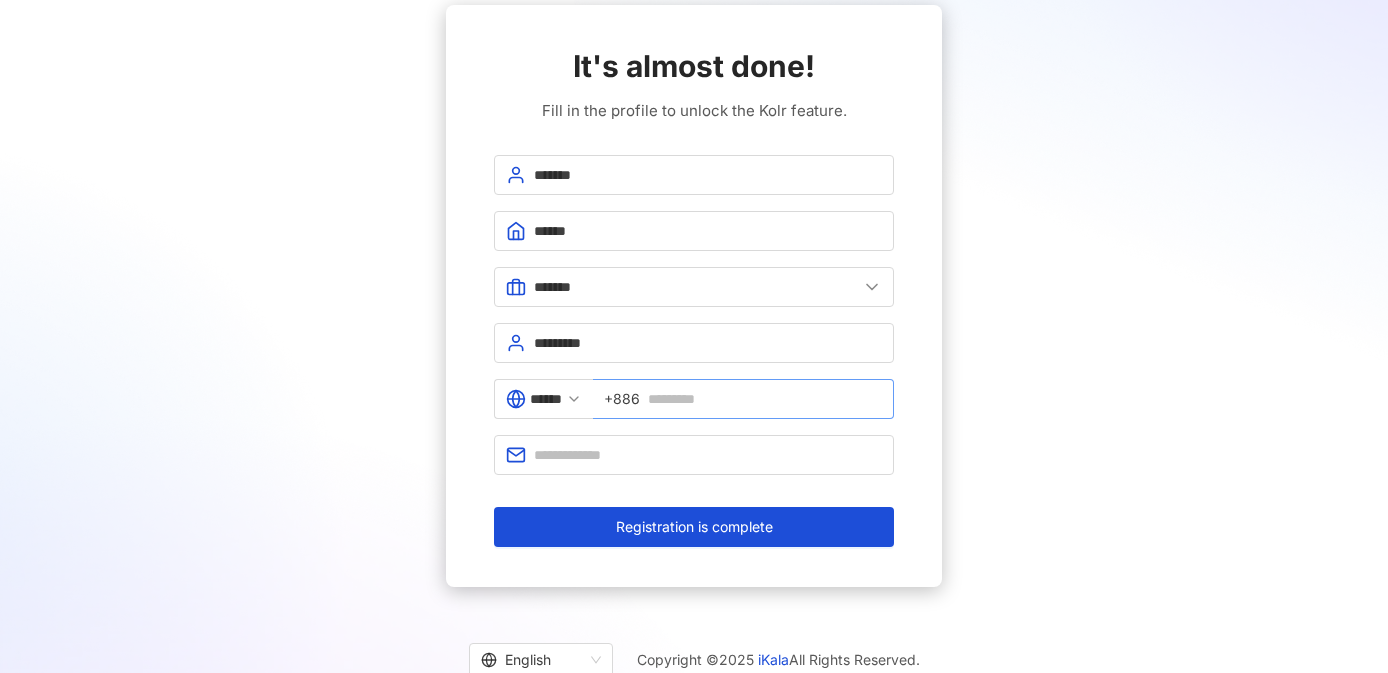 click on "+886" at bounding box center [622, 399] 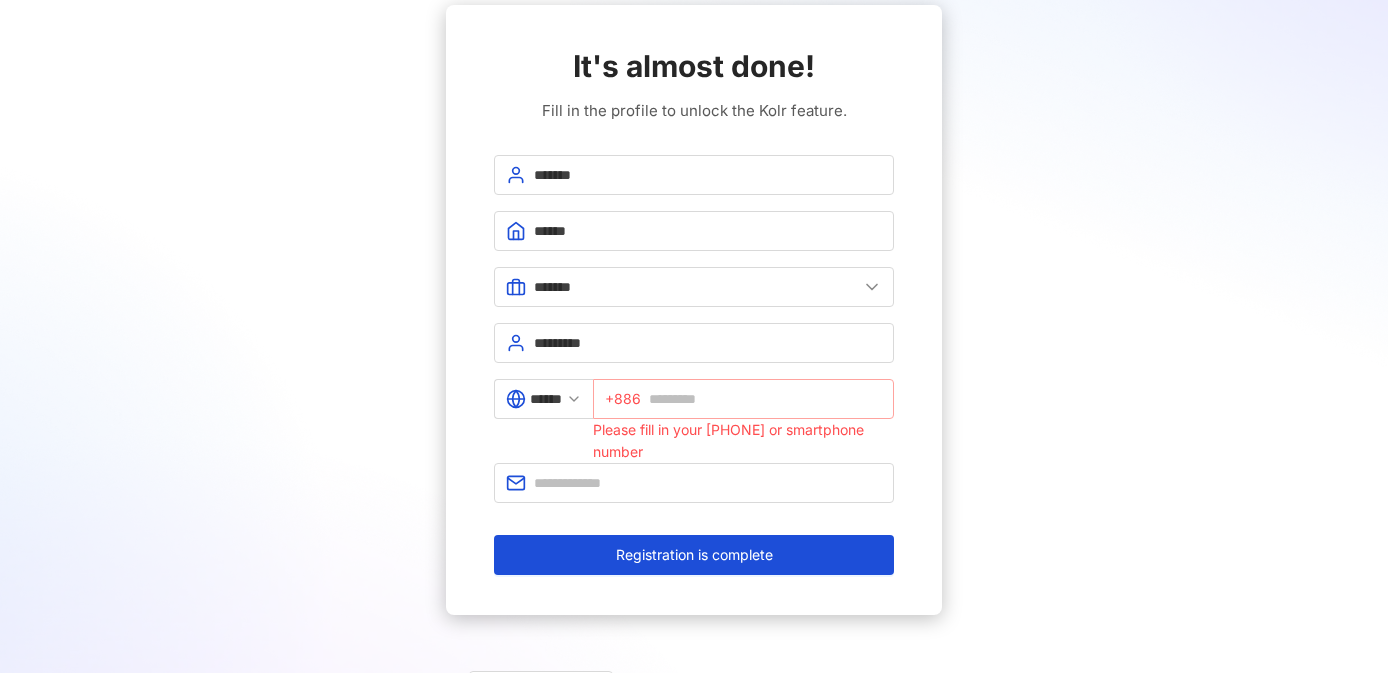 click on "+886" at bounding box center [623, 399] 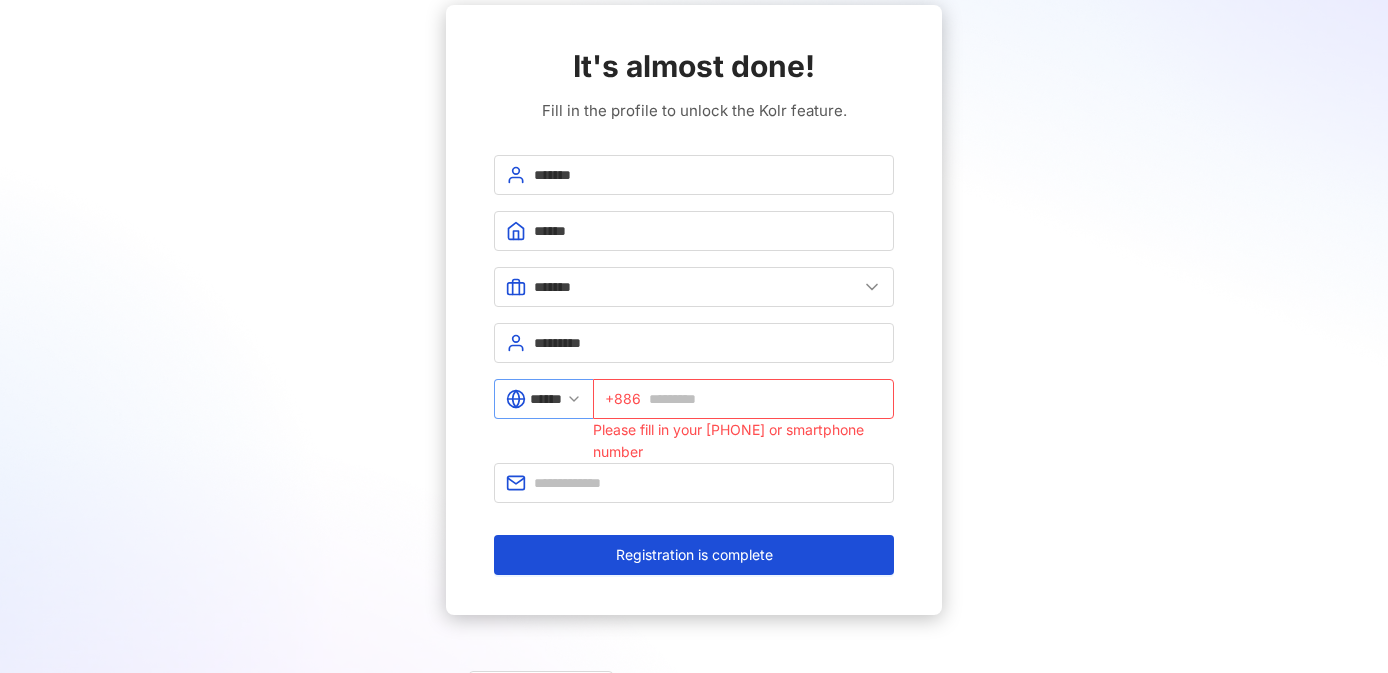 click on "******" at bounding box center (543, 399) 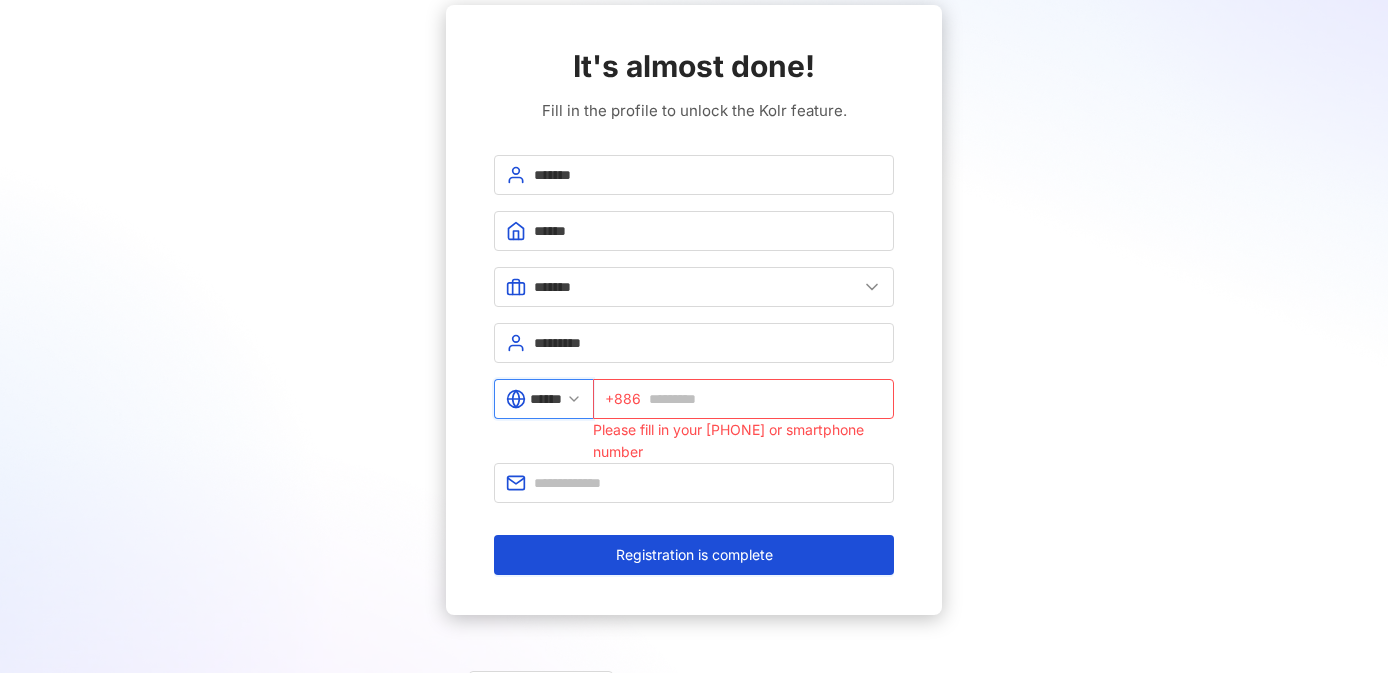 click on "******" at bounding box center [546, 399] 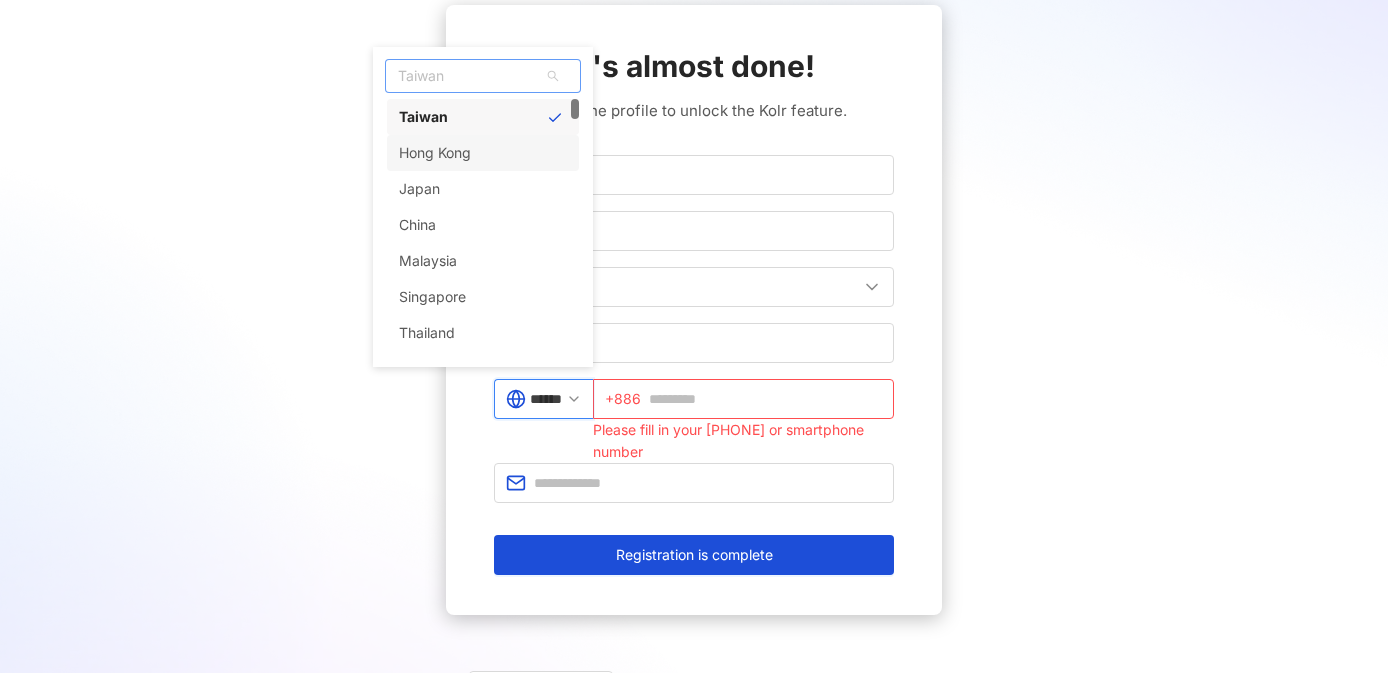click on "Hong Kong" at bounding box center (483, 153) 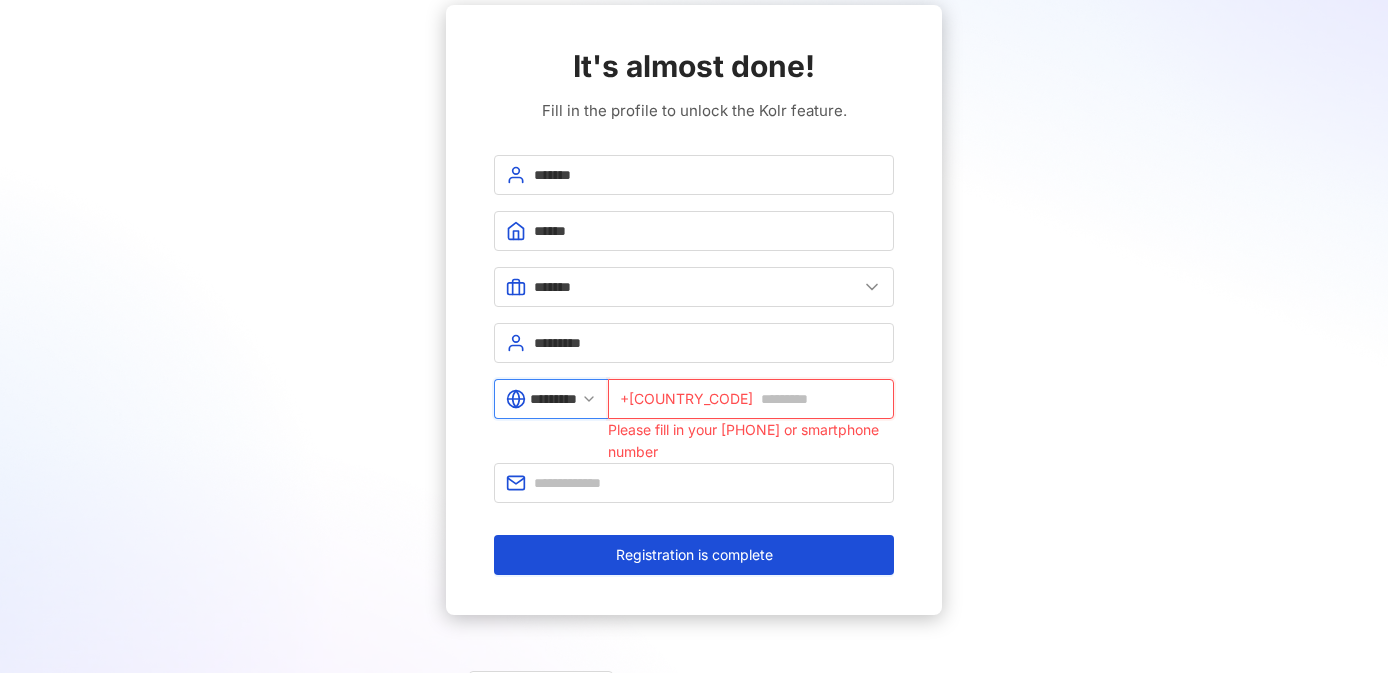 click at bounding box center (821, 399) 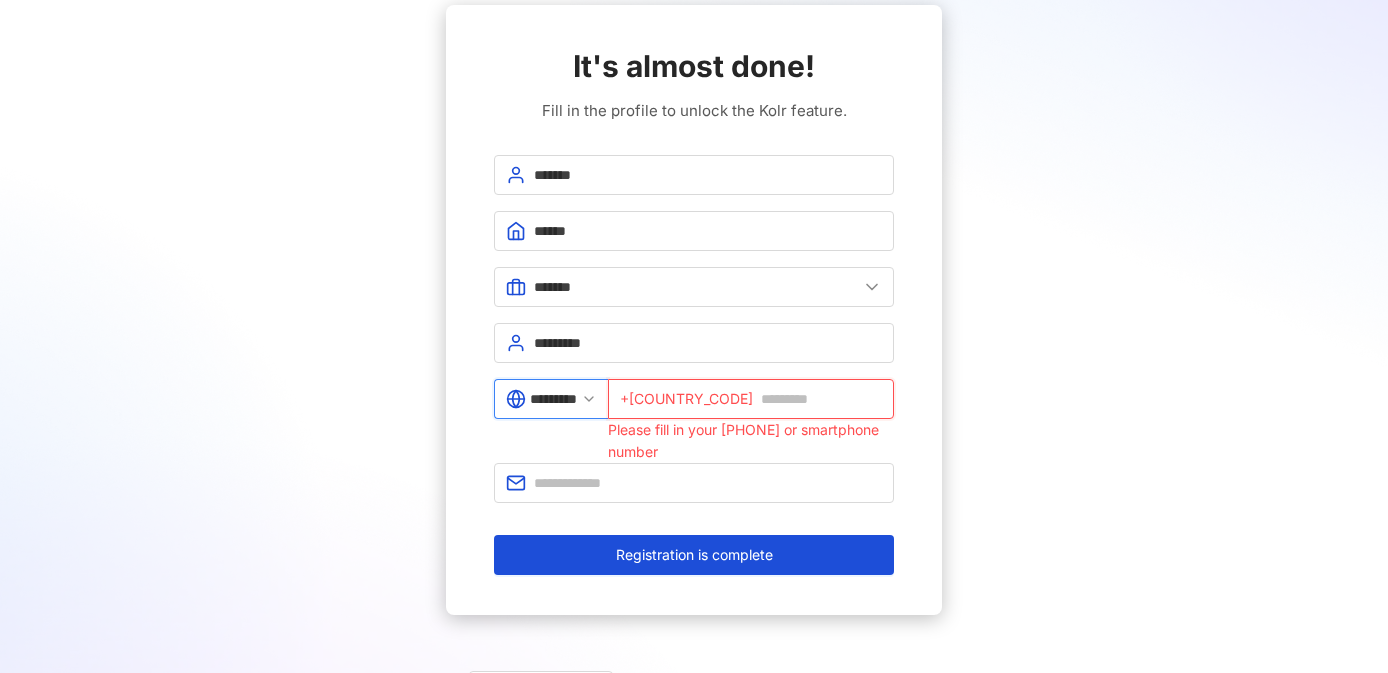 type on "**********" 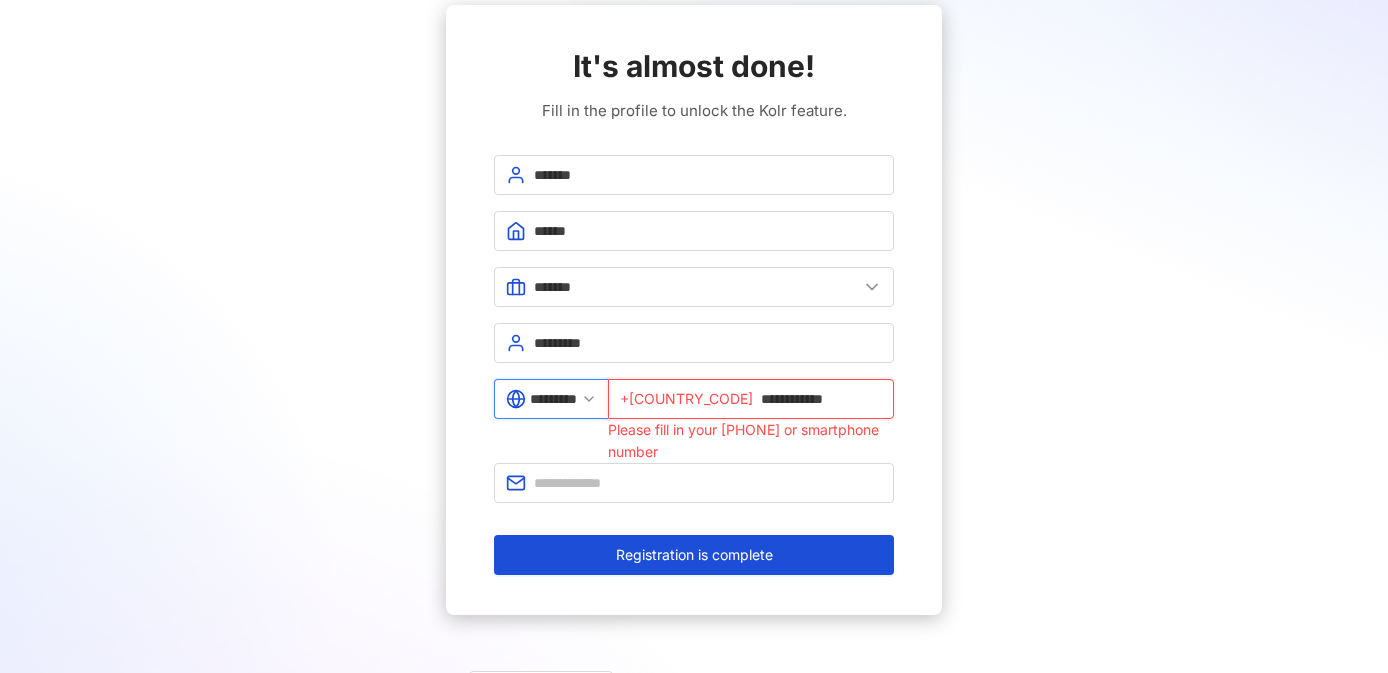 click on "**********" at bounding box center (821, 399) 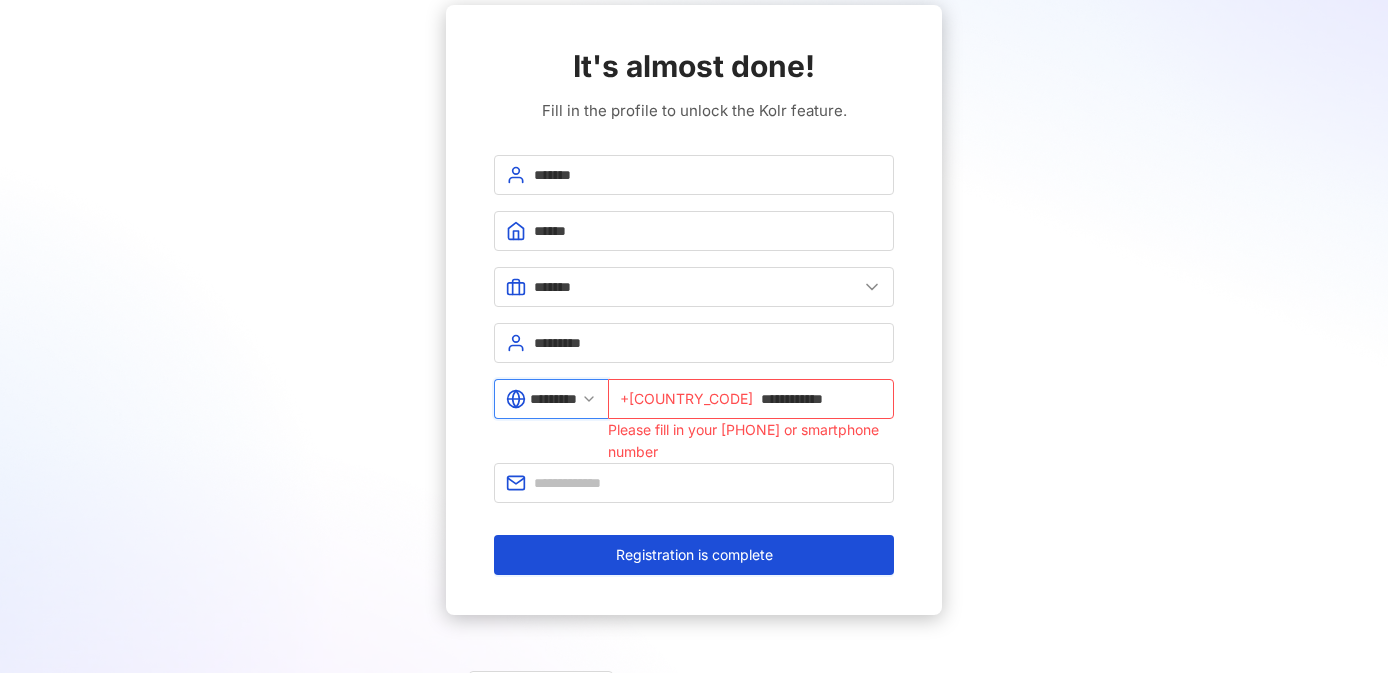 click on "Please fill in your telephone or smartphone number" at bounding box center [751, 441] 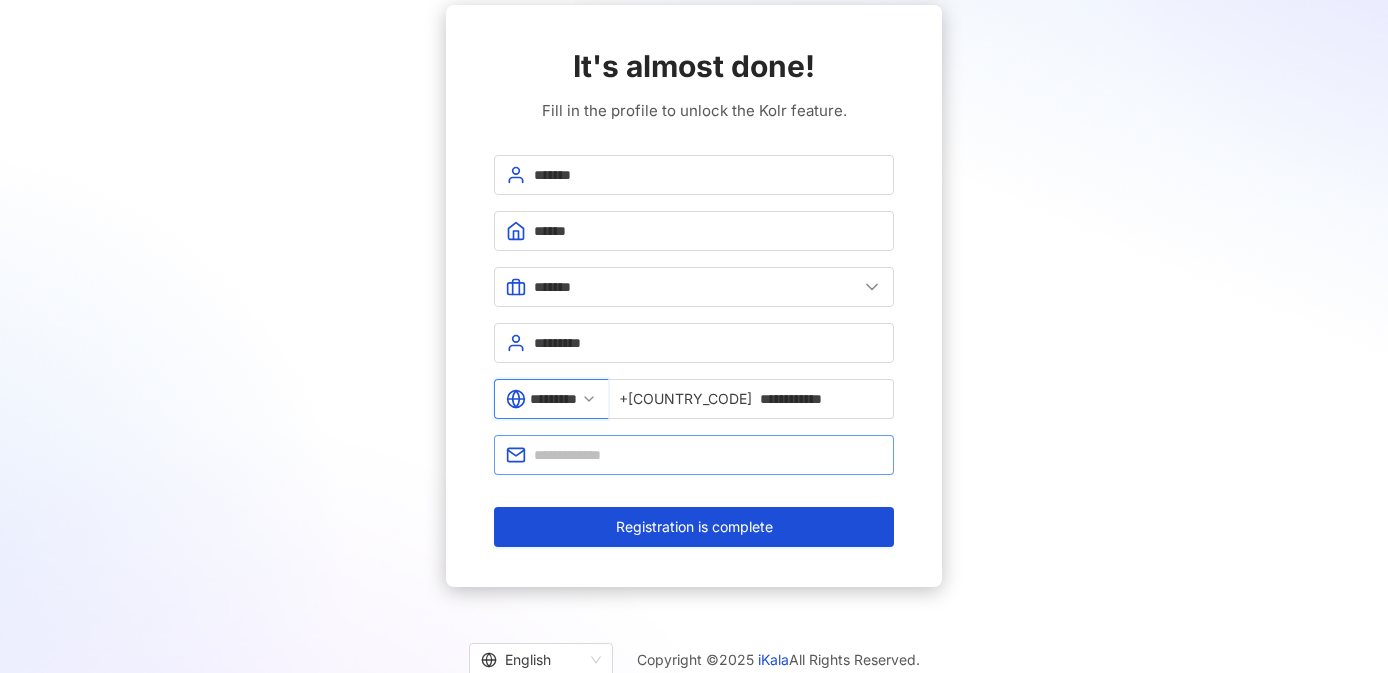 click at bounding box center [694, 455] 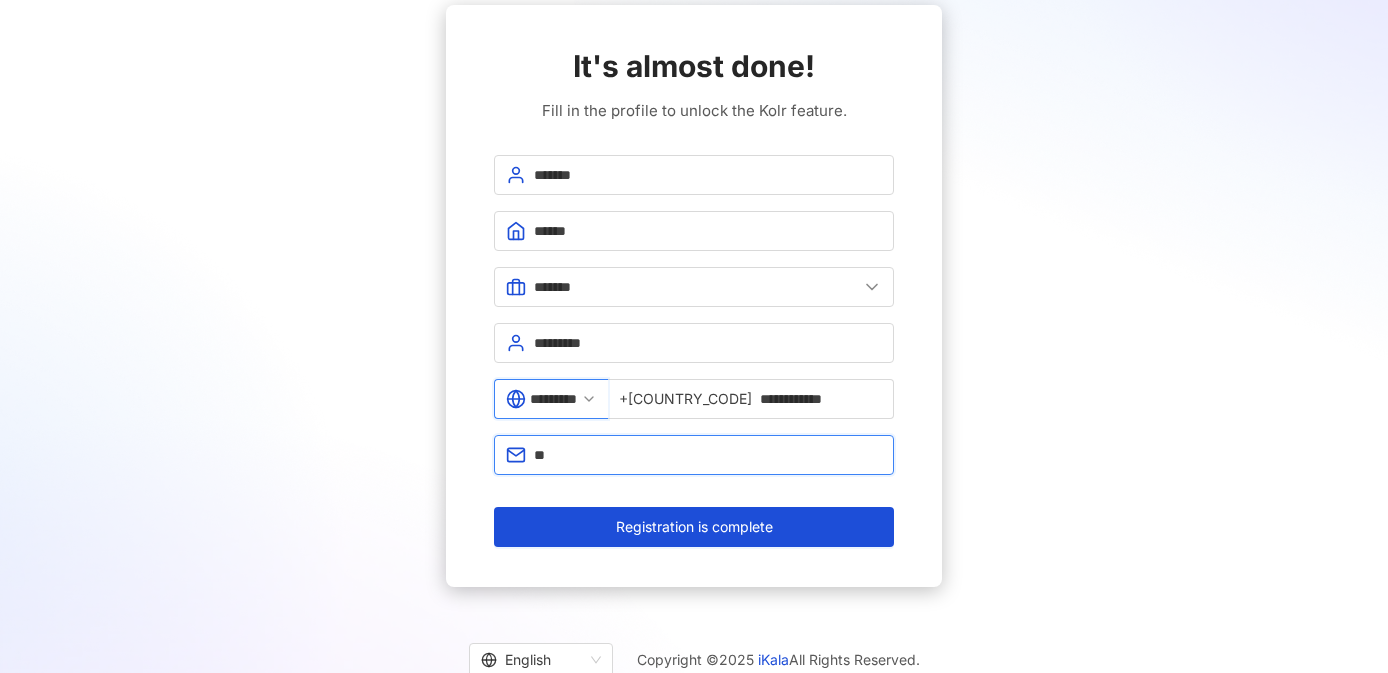 type on "**********" 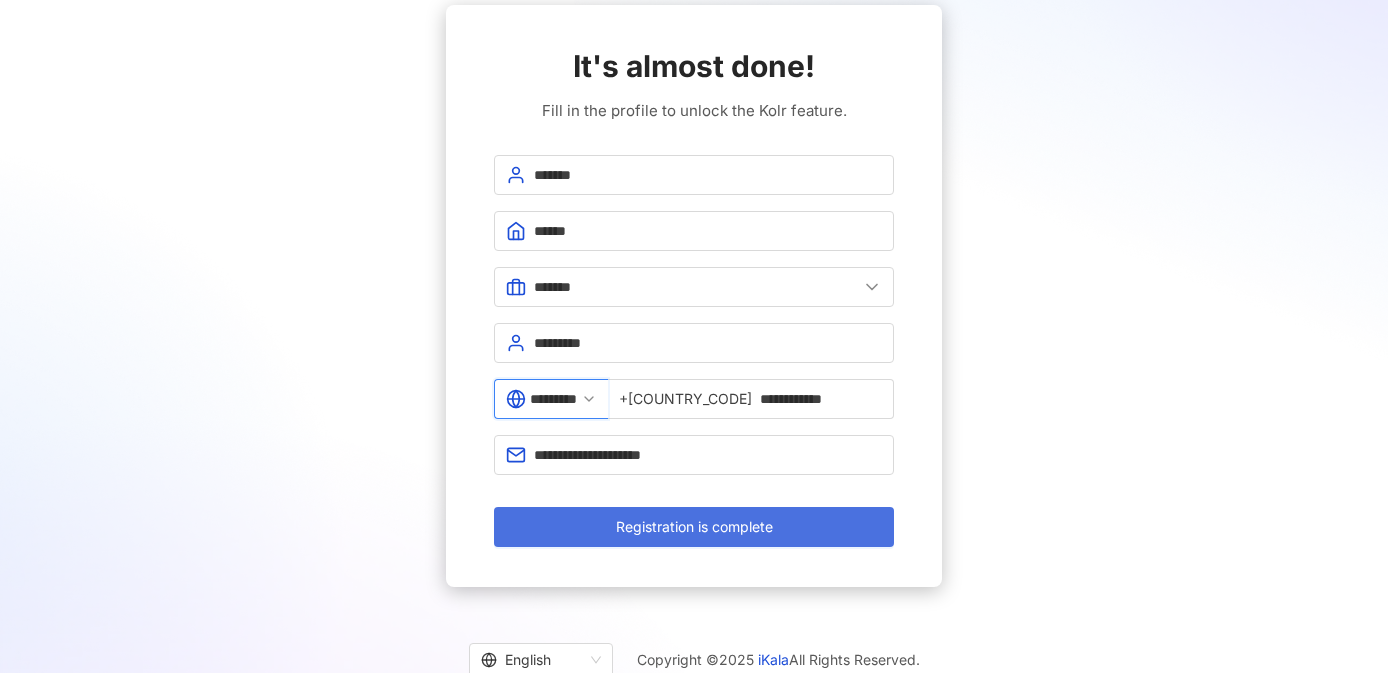 click on "Registration is complete" at bounding box center (694, 527) 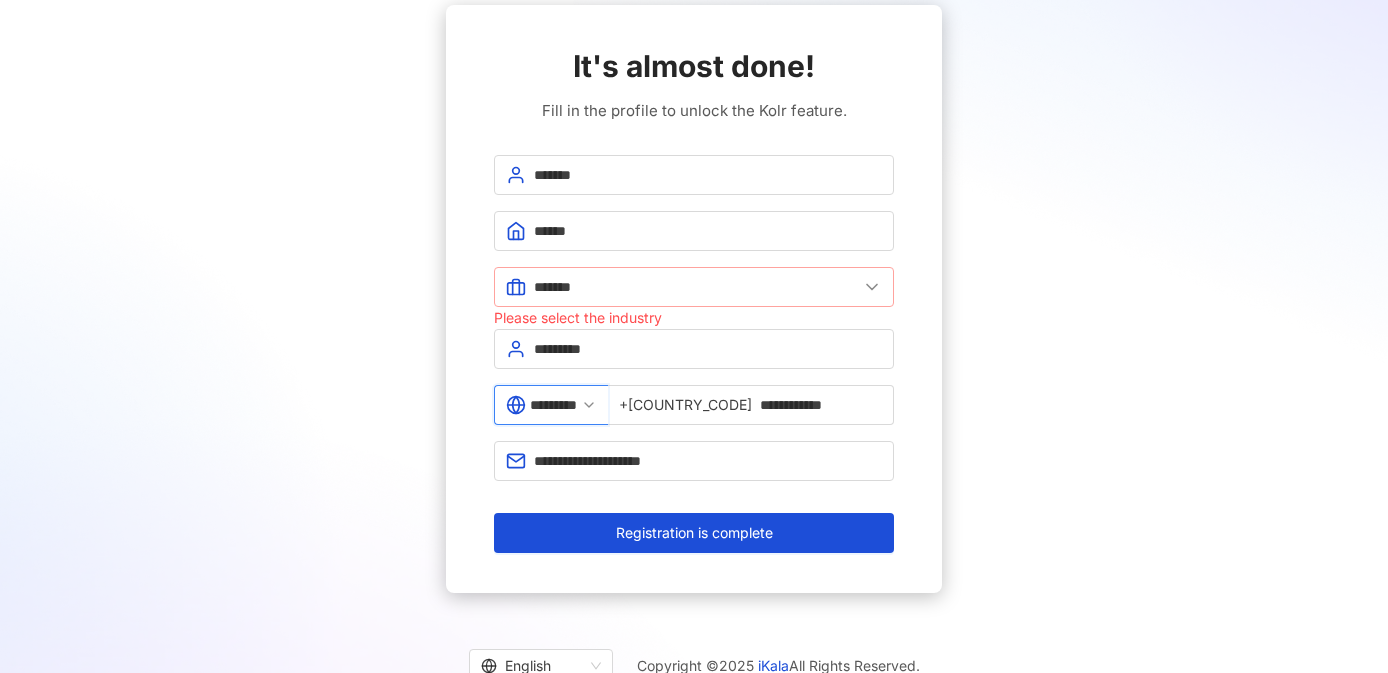 click on "*******" at bounding box center (694, 287) 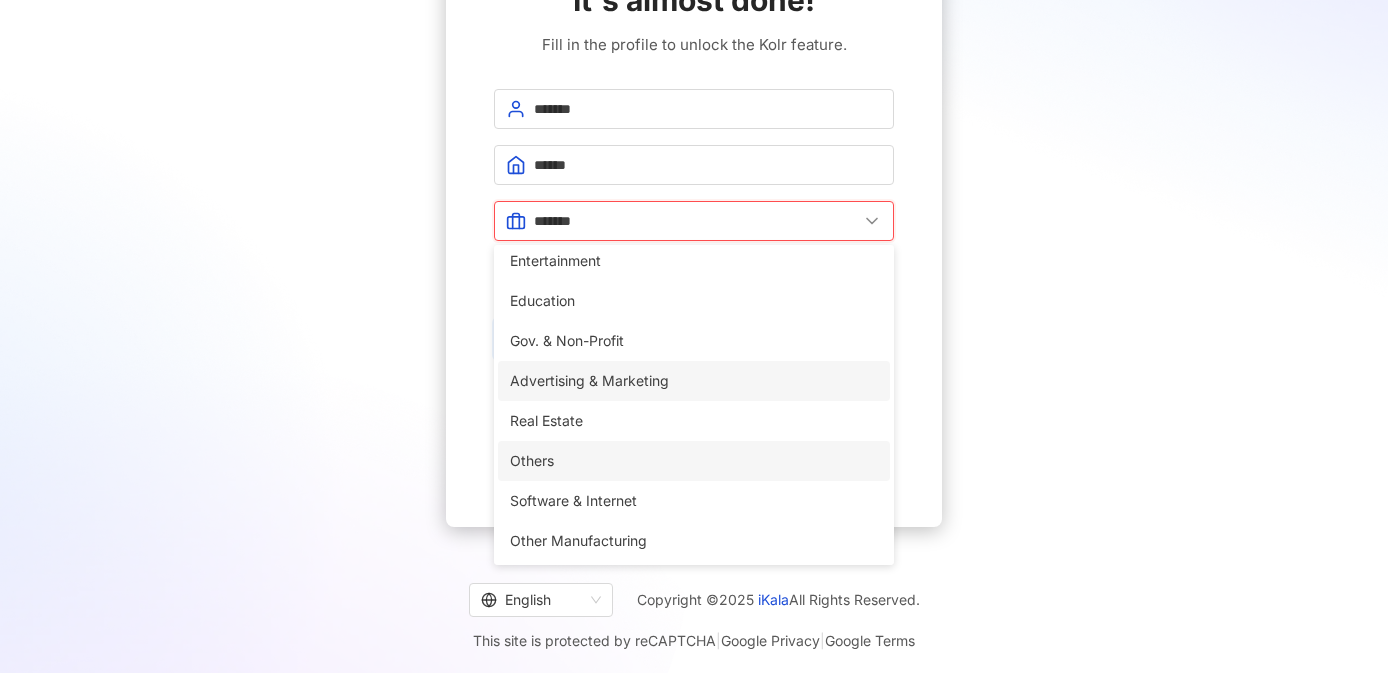 scroll, scrollTop: 153, scrollLeft: 0, axis: vertical 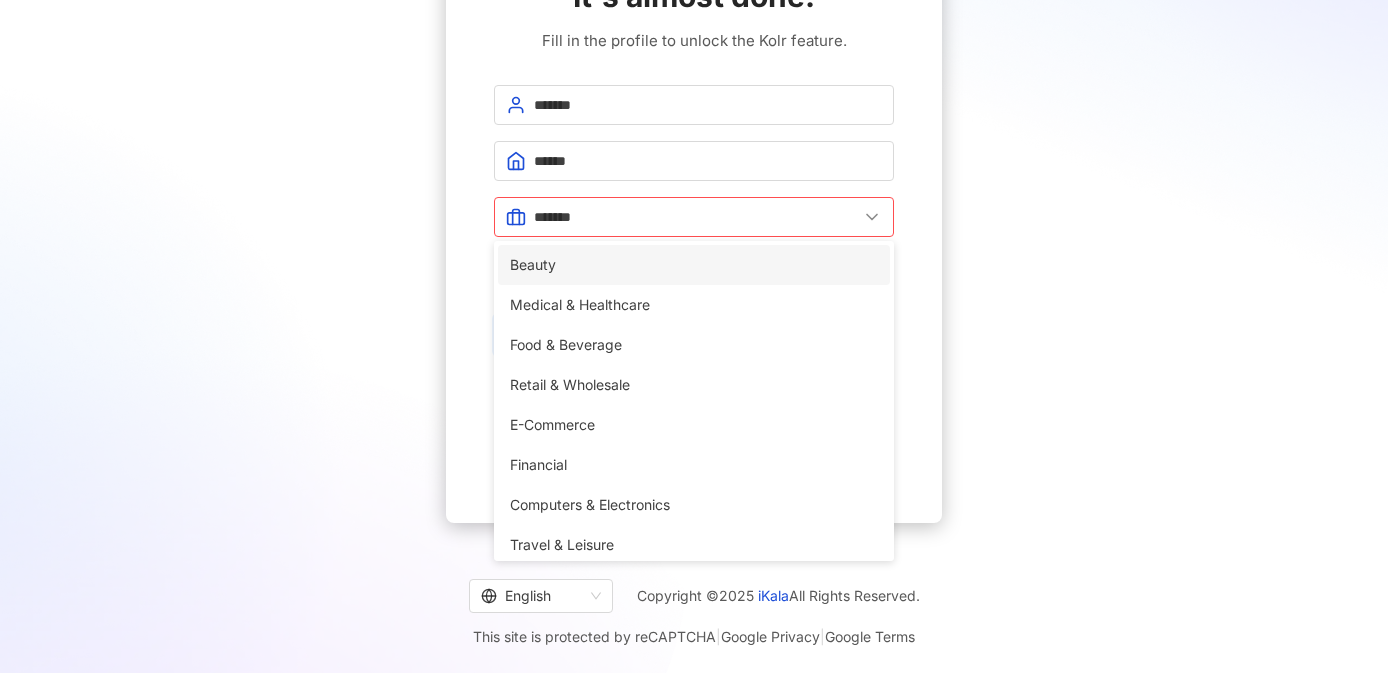 click on "Beauty" at bounding box center [694, 265] 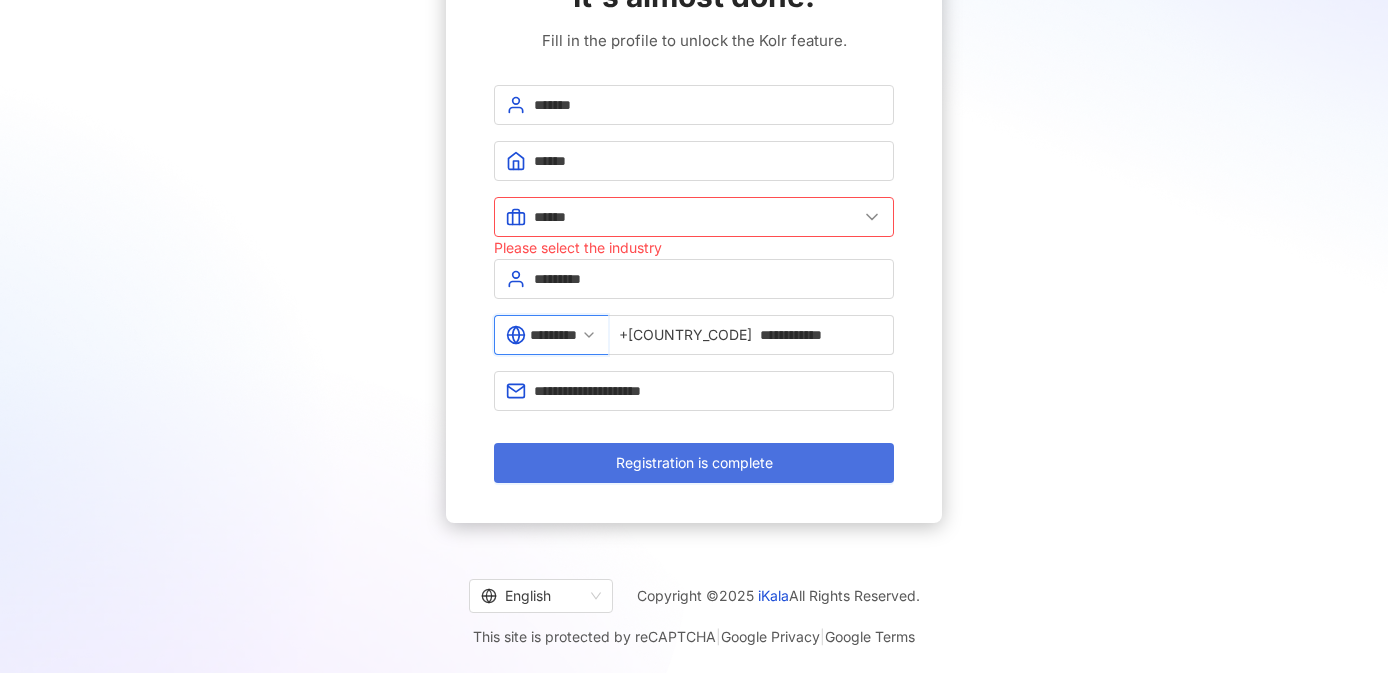 click on "Registration is complete" at bounding box center [694, 463] 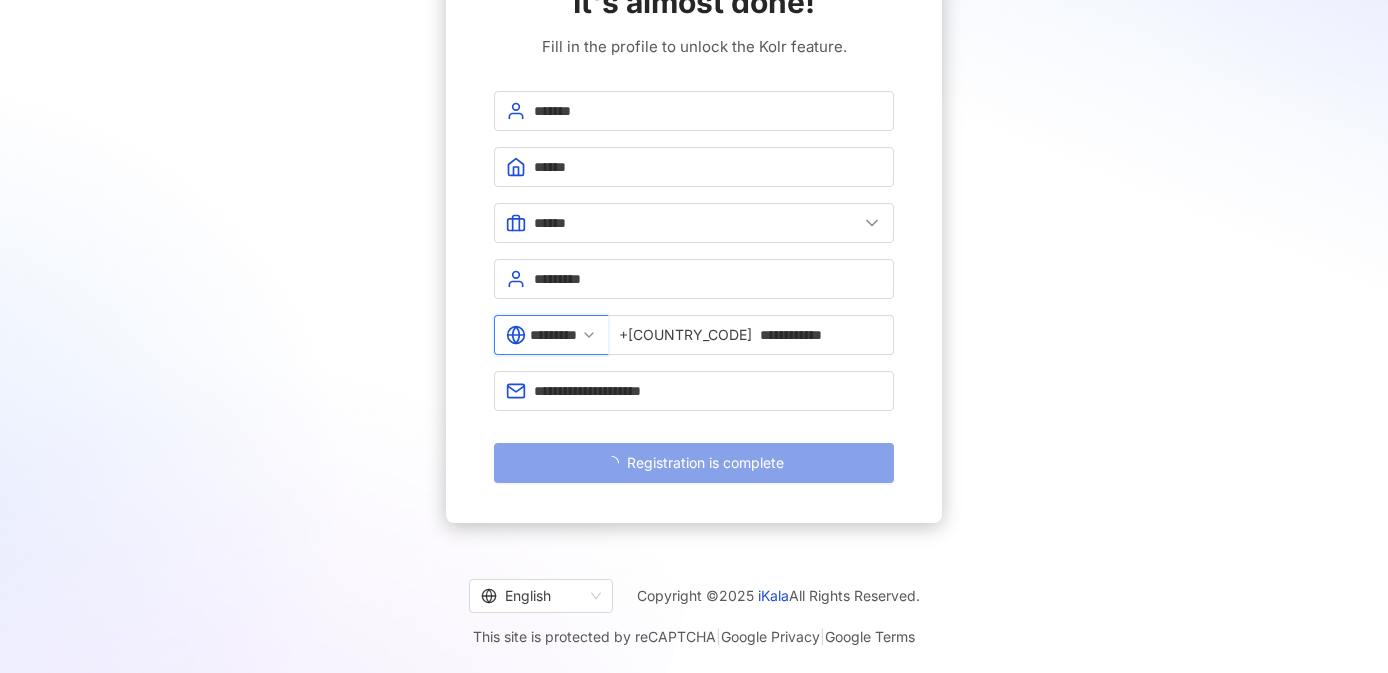 scroll, scrollTop: 147, scrollLeft: 0, axis: vertical 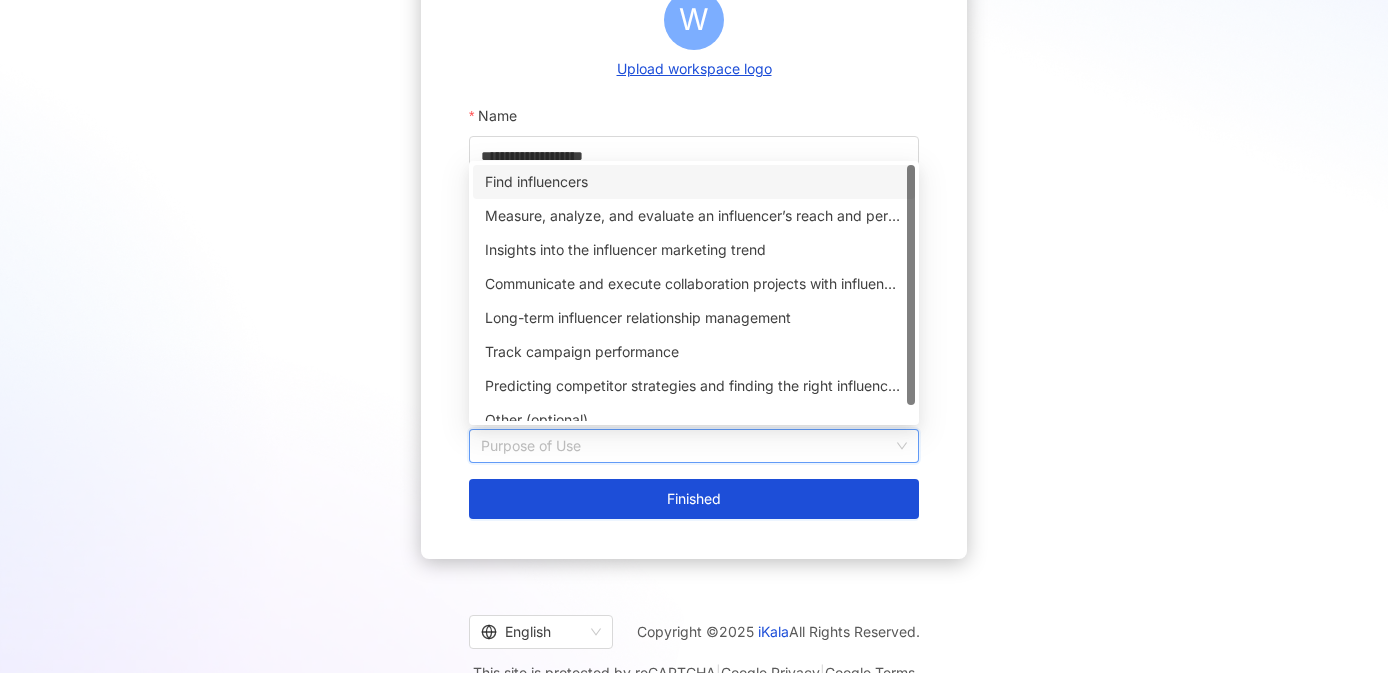 click on "Purpose of Use" at bounding box center [694, 446] 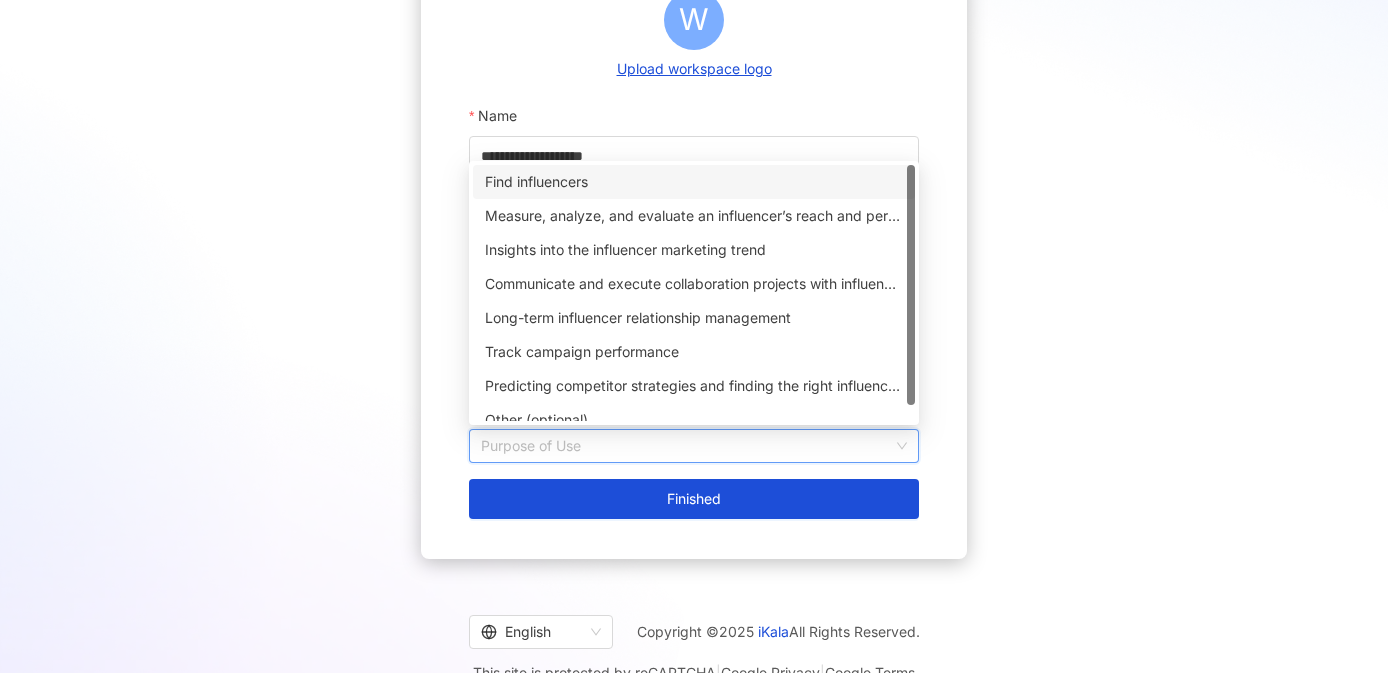 click on "Find influencers" at bounding box center [694, 182] 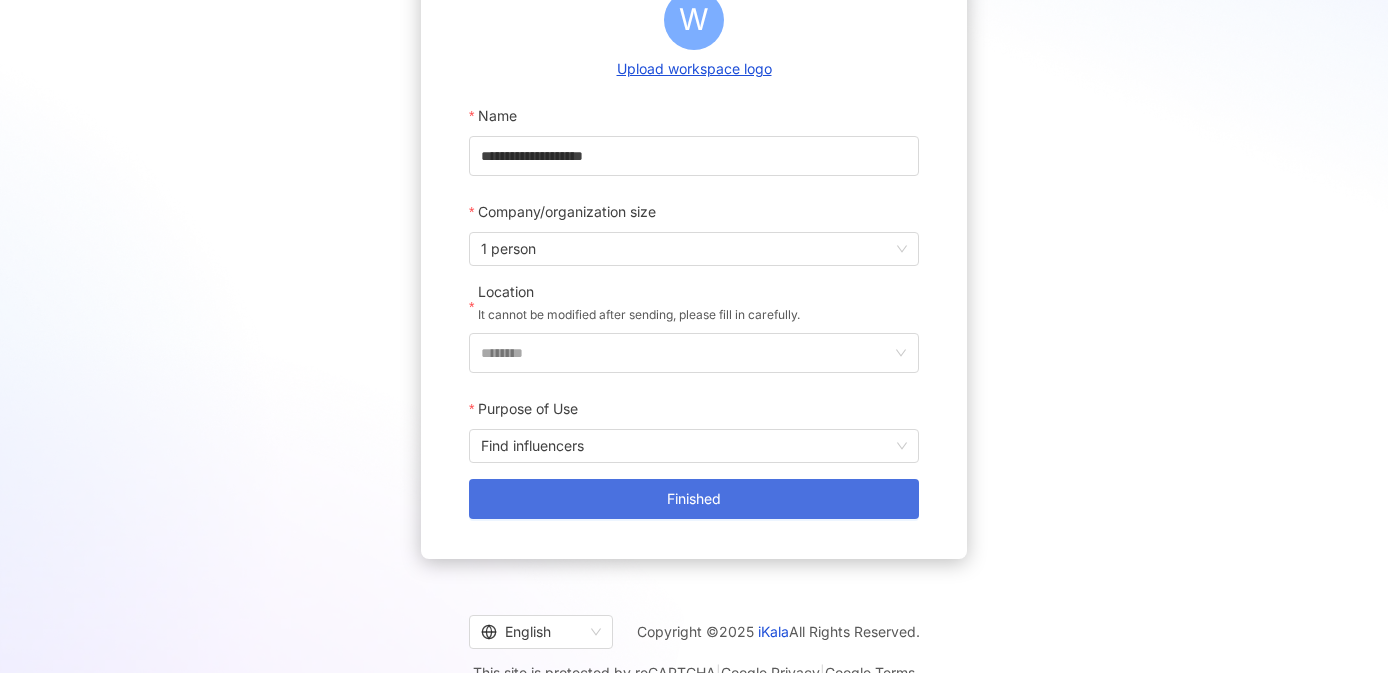 click on "Finished" at bounding box center [694, 499] 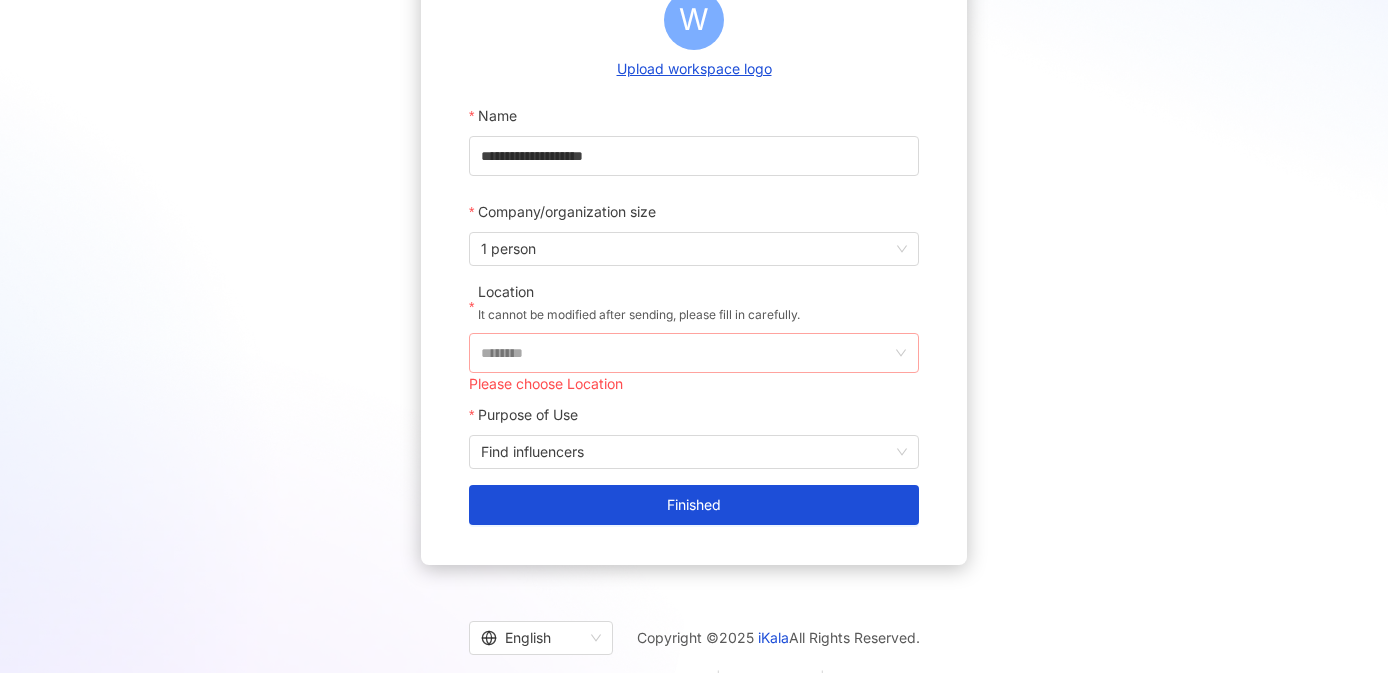 click on "********" at bounding box center [694, 353] 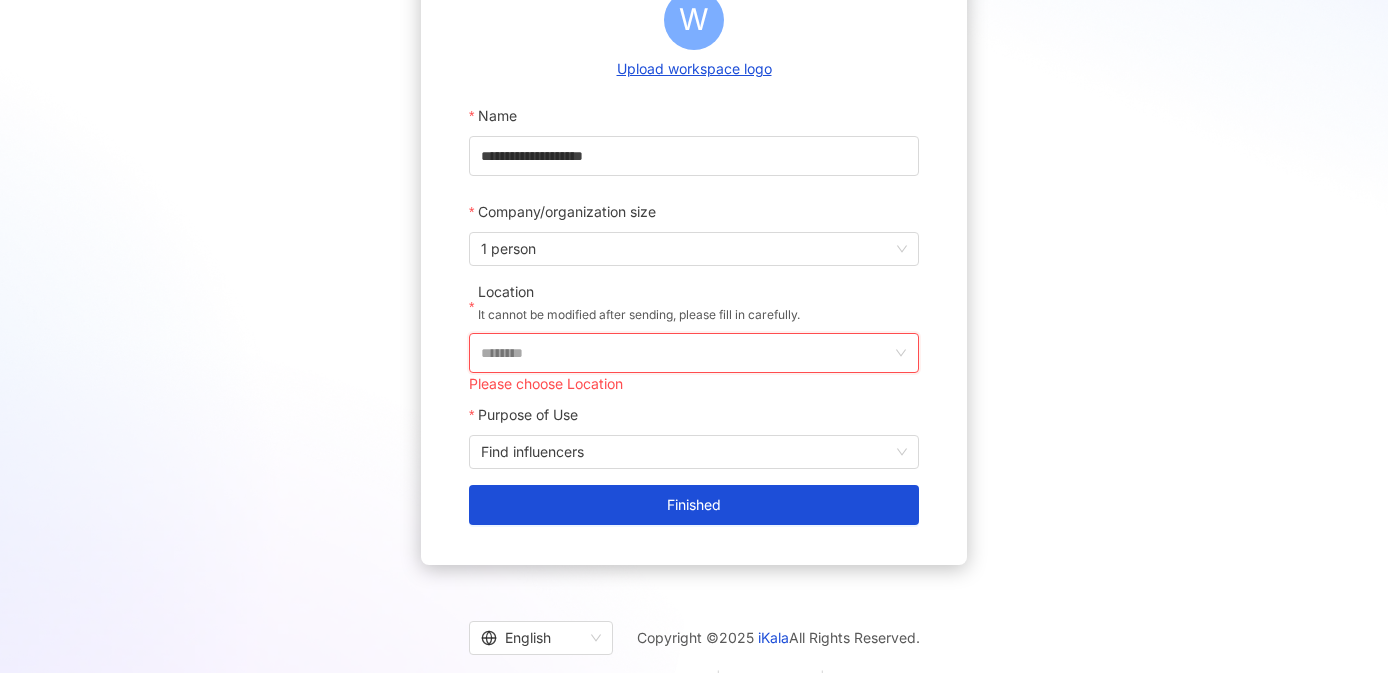 click on "********" at bounding box center (686, 353) 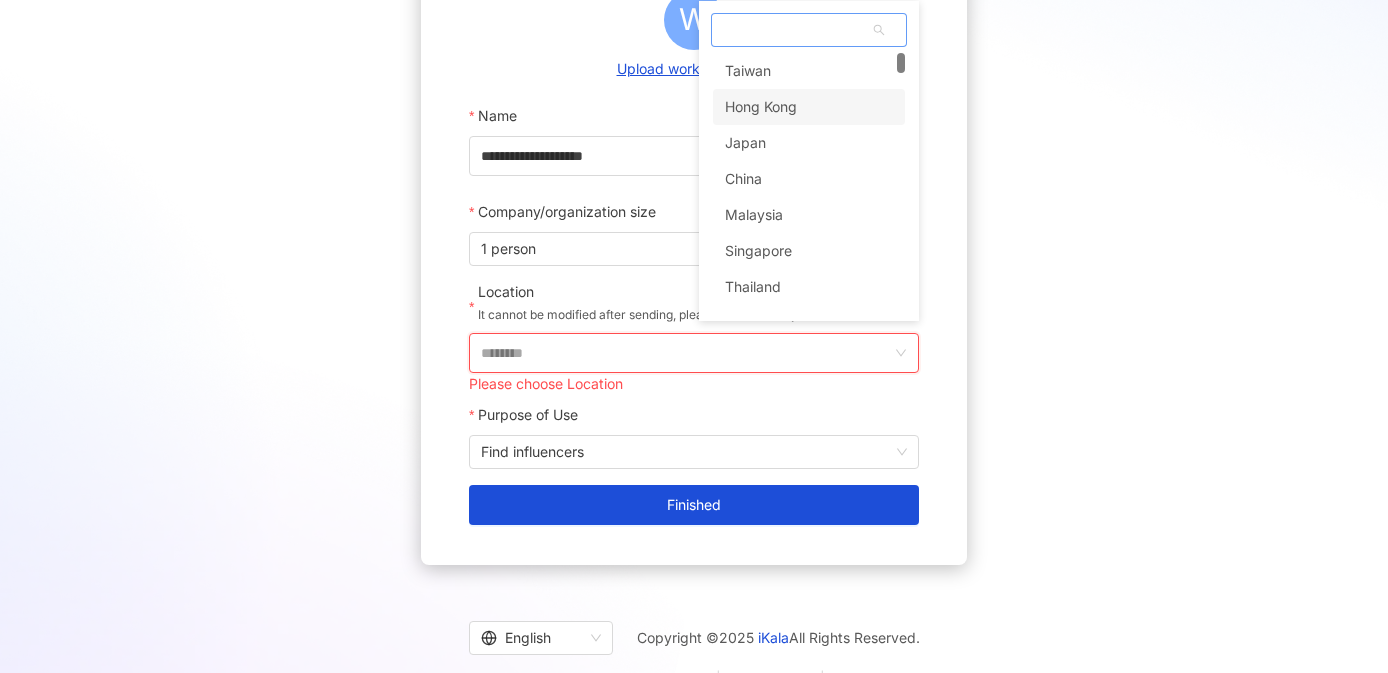 click on "Hong Kong" at bounding box center (809, 107) 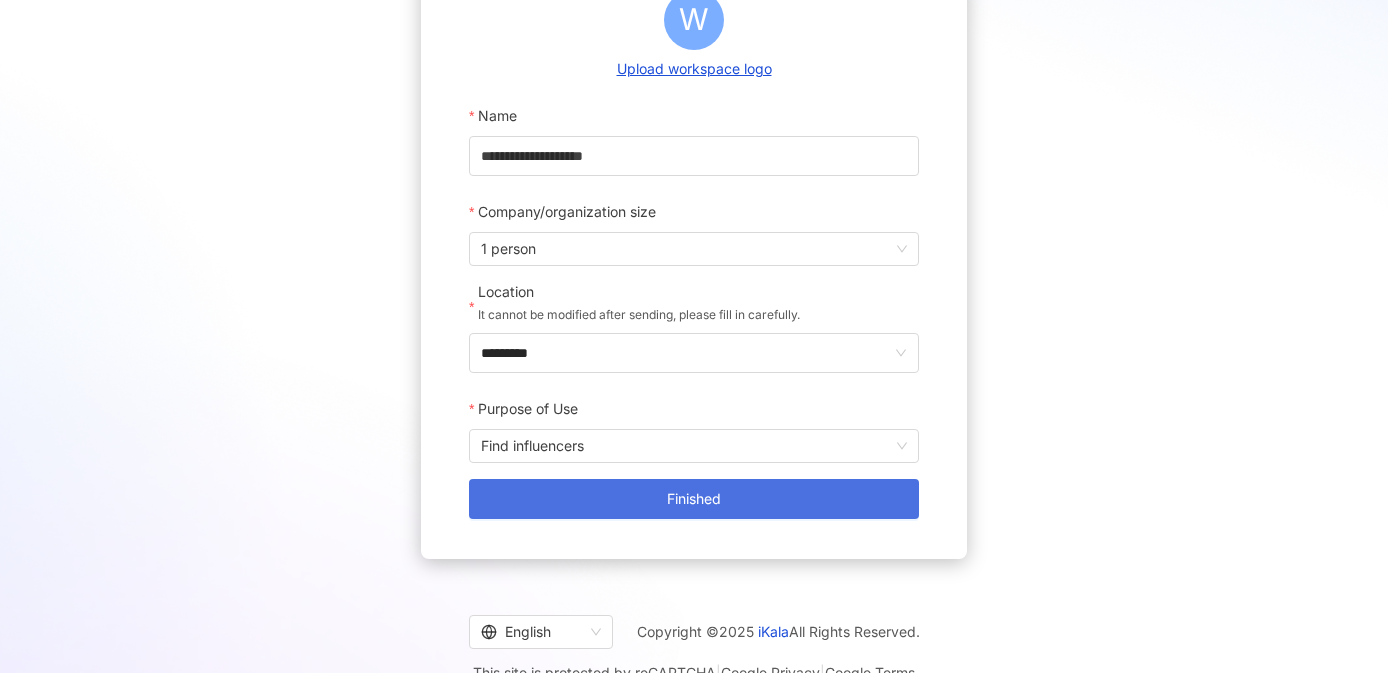 click on "Finished" at bounding box center (694, 499) 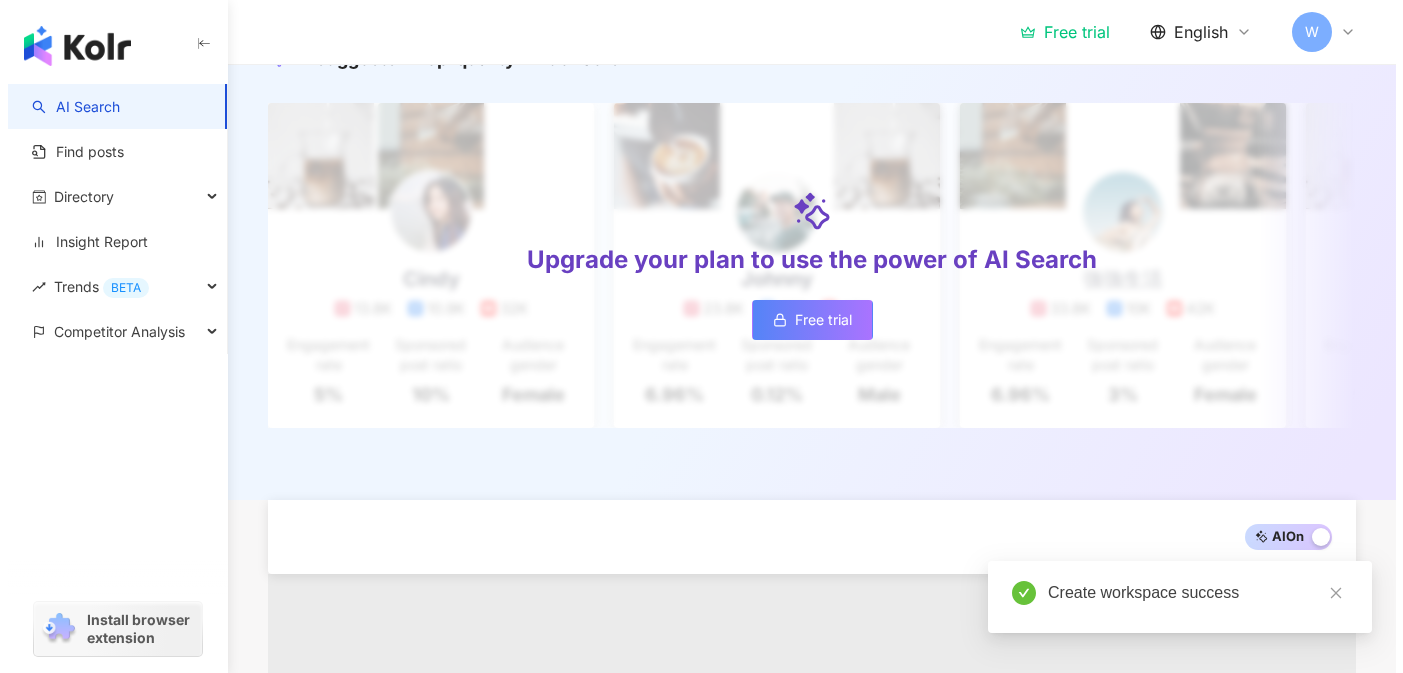 scroll, scrollTop: 0, scrollLeft: 0, axis: both 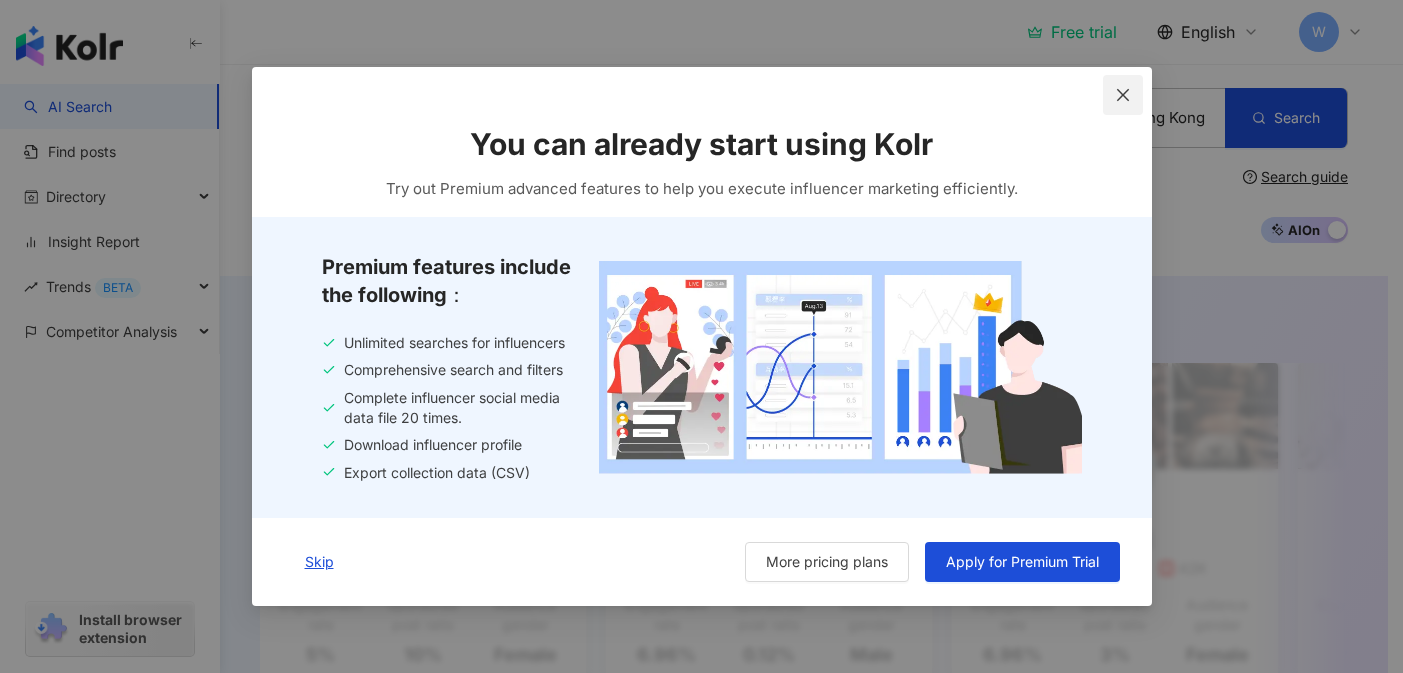 click at bounding box center (1123, 95) 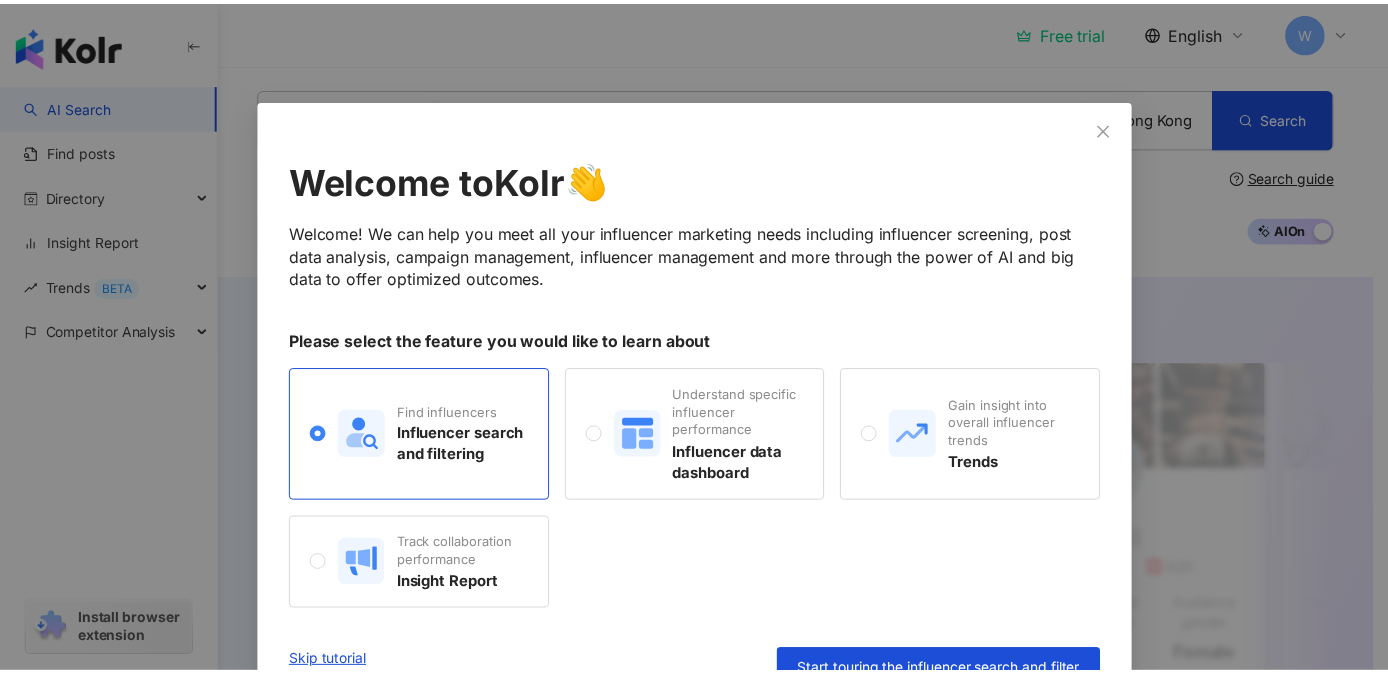 scroll, scrollTop: 41, scrollLeft: 0, axis: vertical 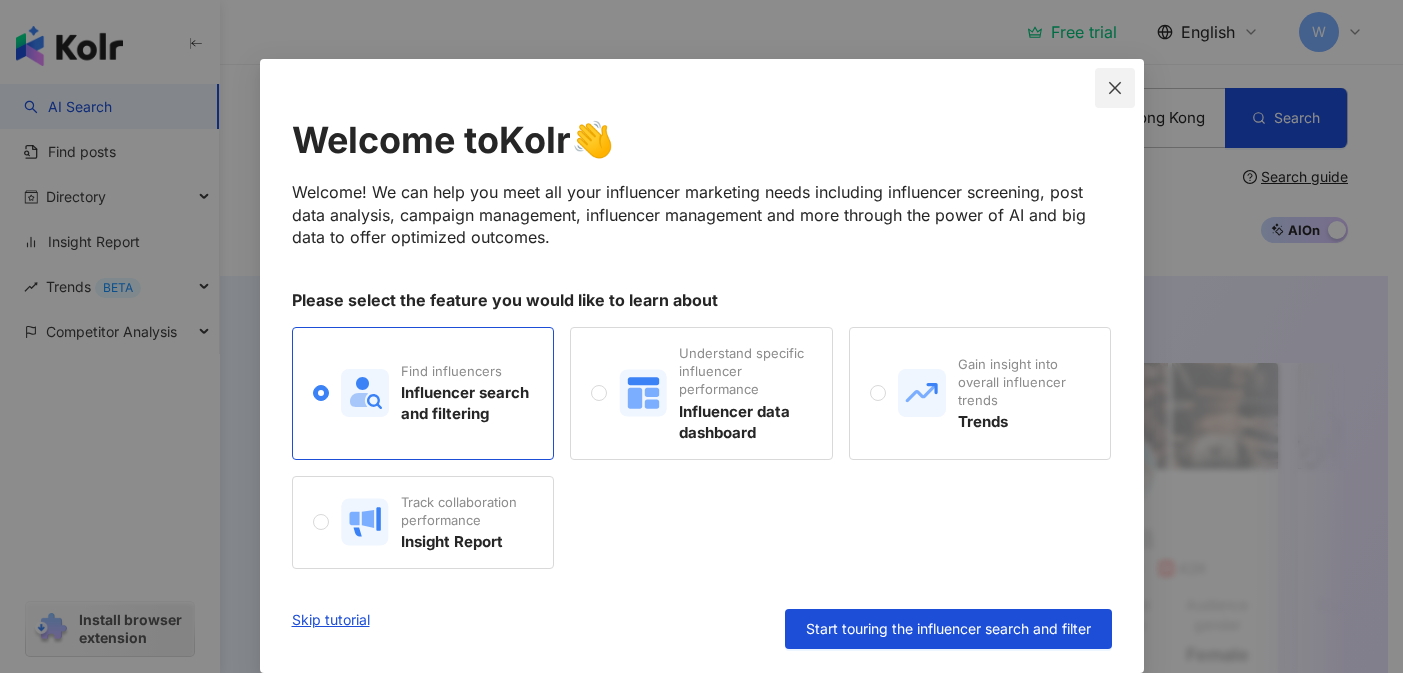 click at bounding box center [1115, 88] 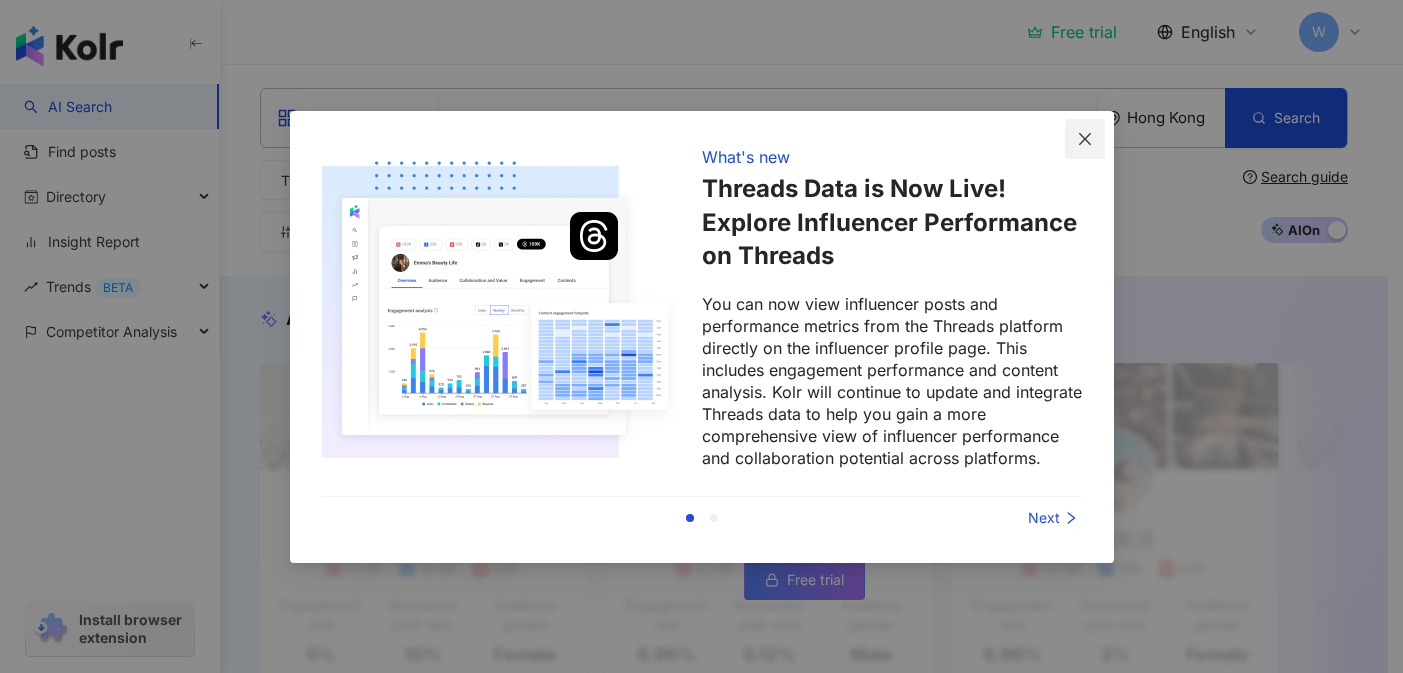 click 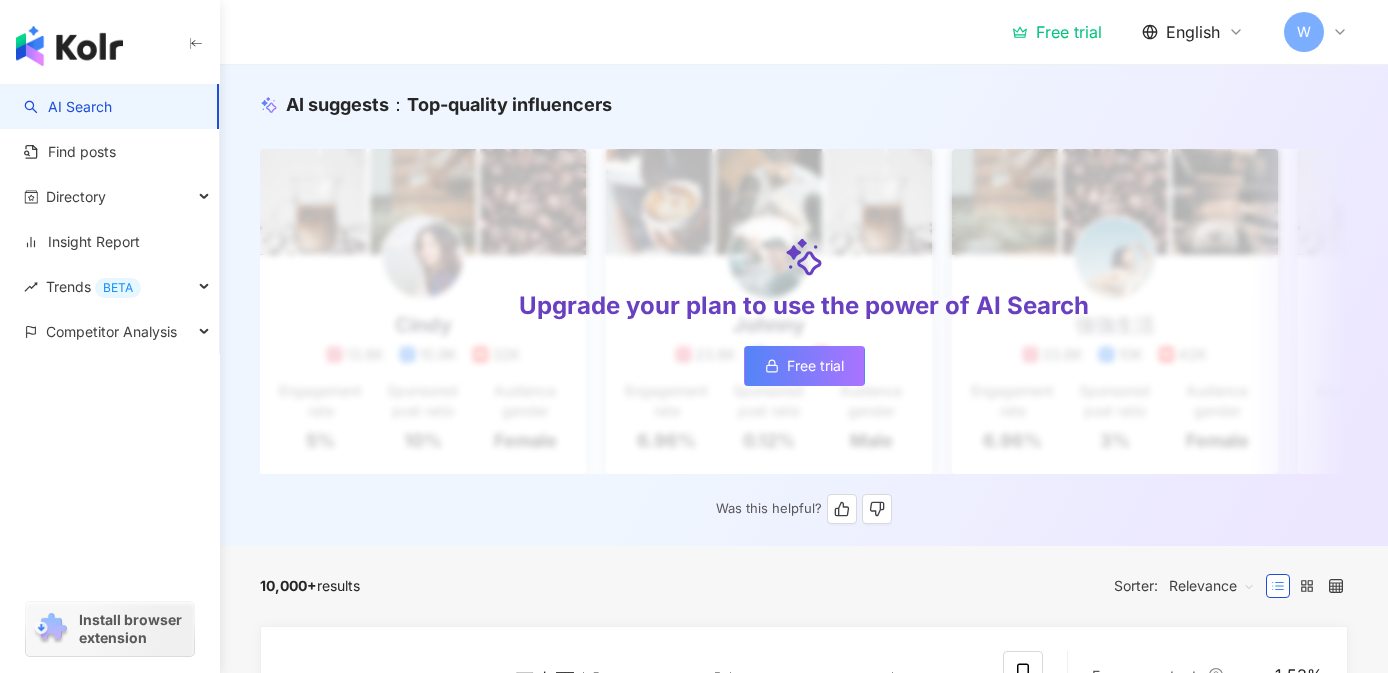 scroll, scrollTop: 152, scrollLeft: 0, axis: vertical 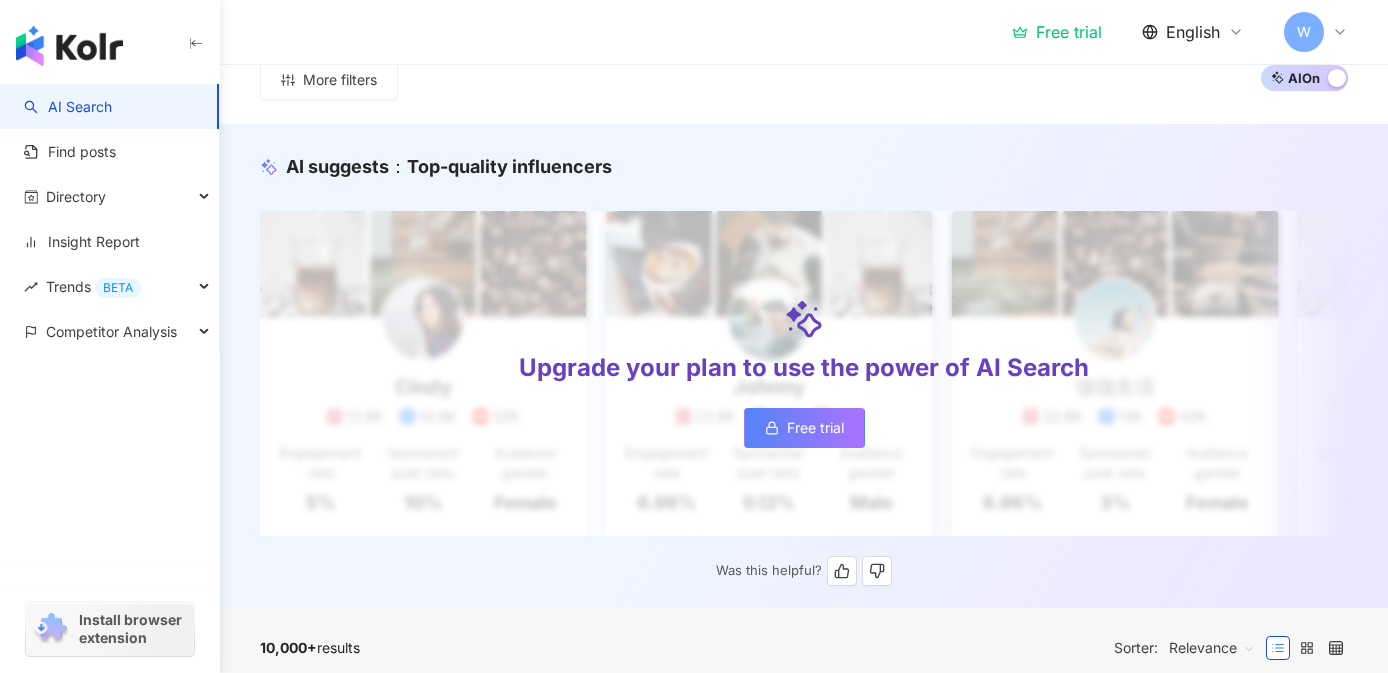 click on "Free trial" at bounding box center [815, 428] 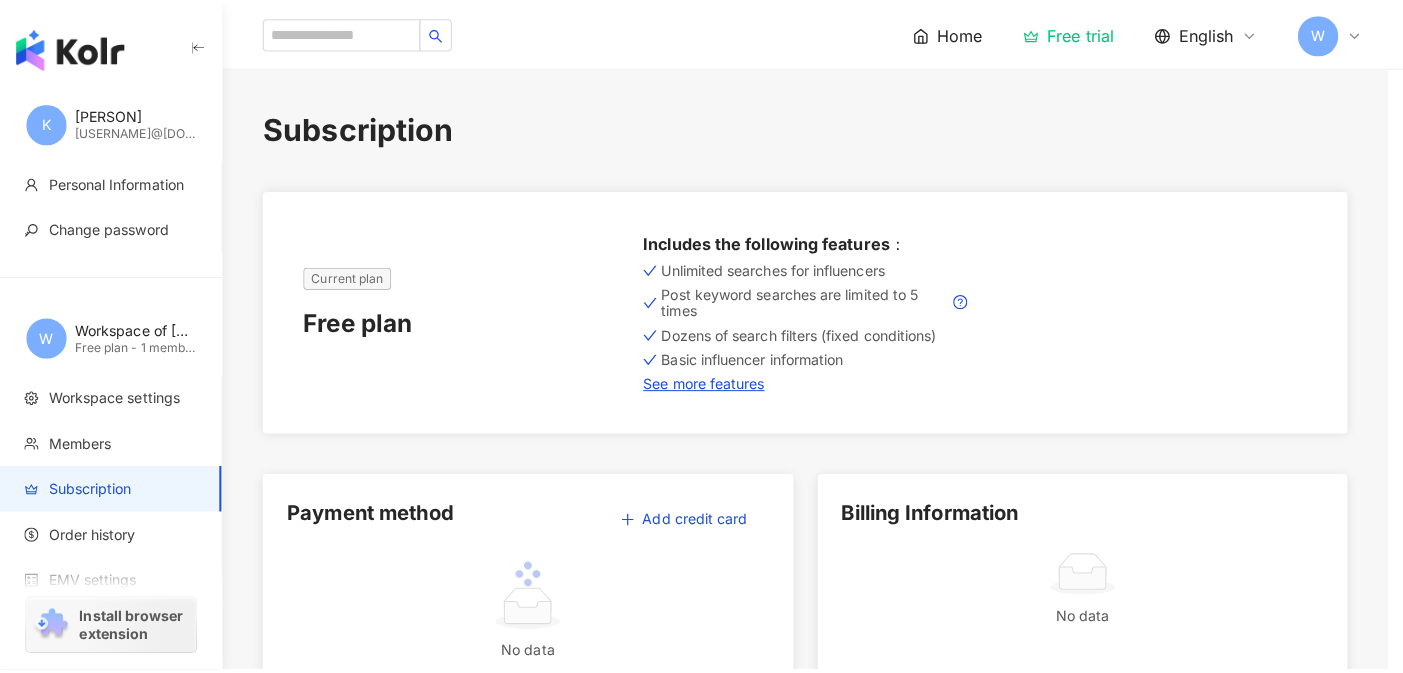scroll, scrollTop: 0, scrollLeft: 0, axis: both 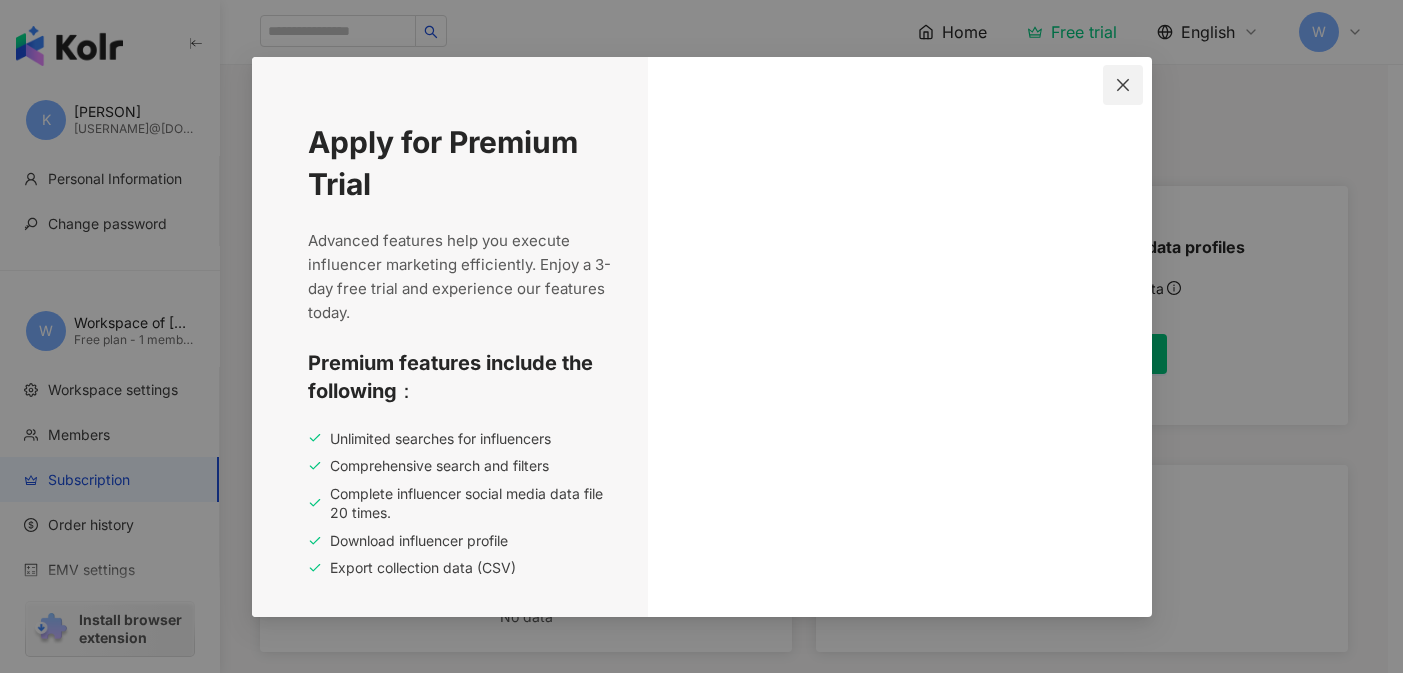 click at bounding box center (1123, 85) 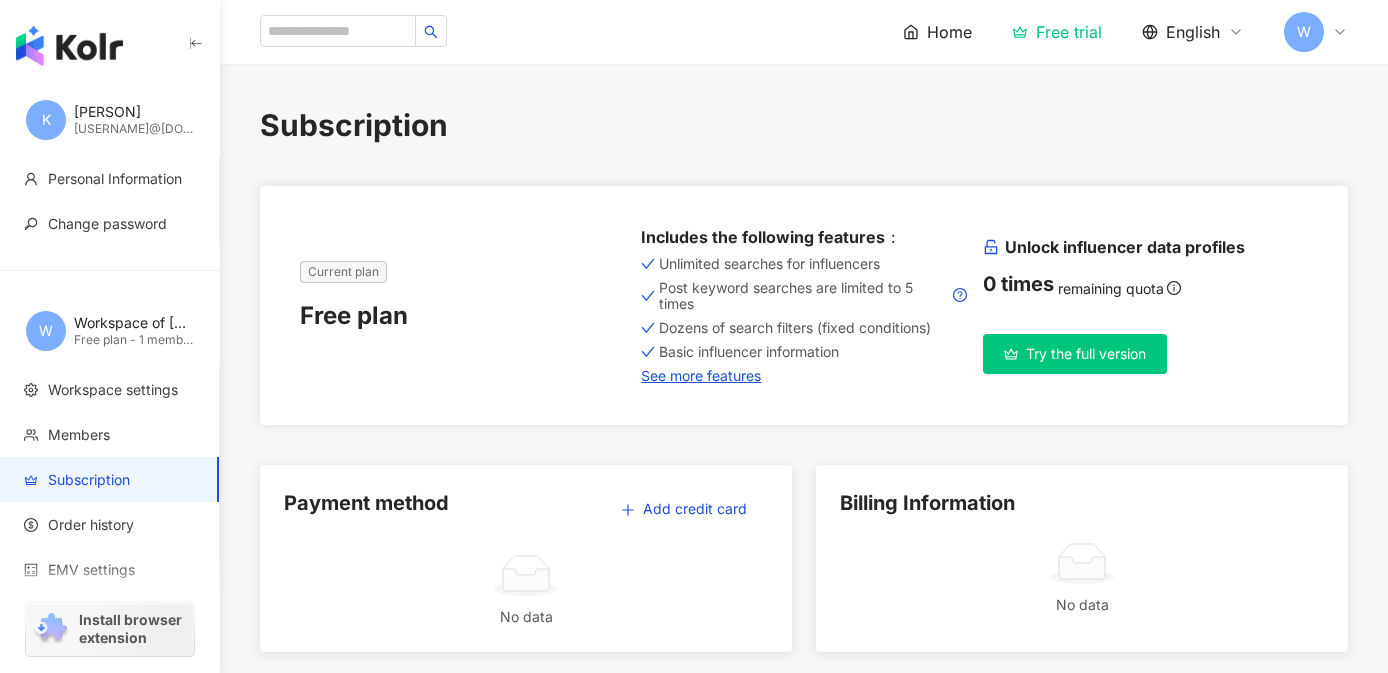 scroll, scrollTop: 0, scrollLeft: 0, axis: both 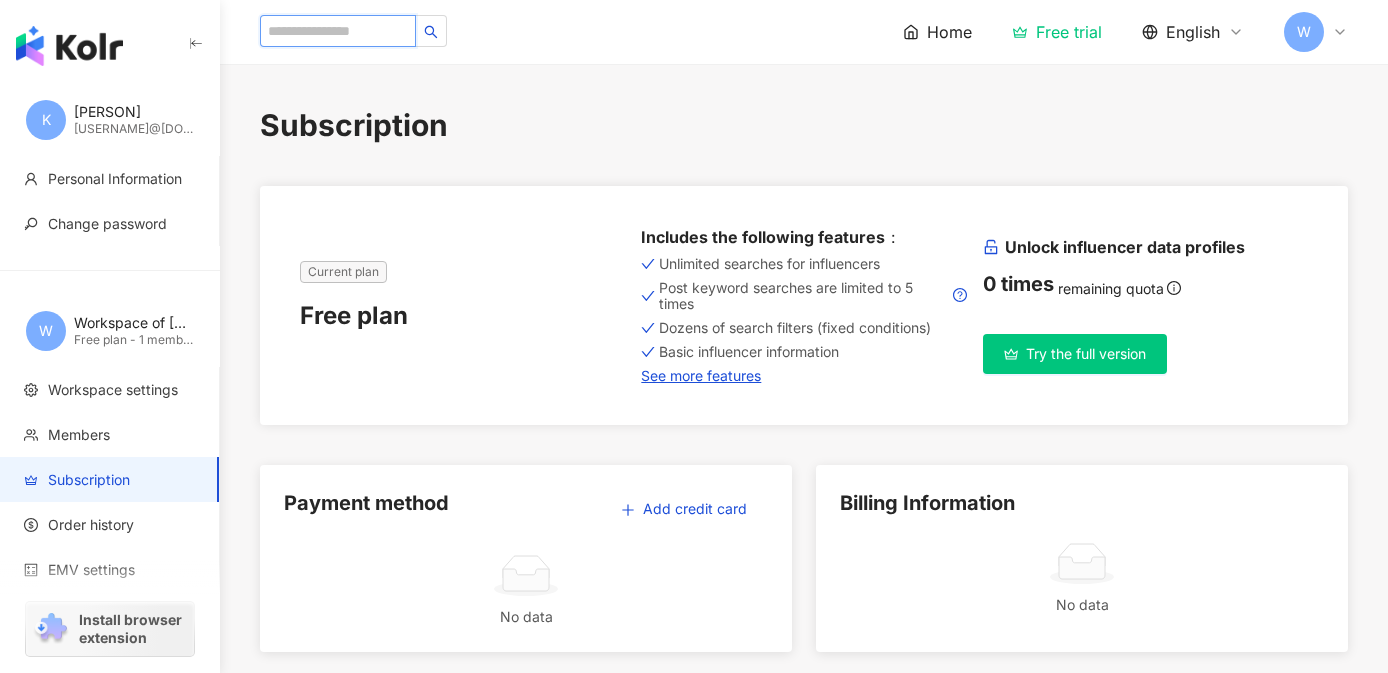 click at bounding box center [338, 31] 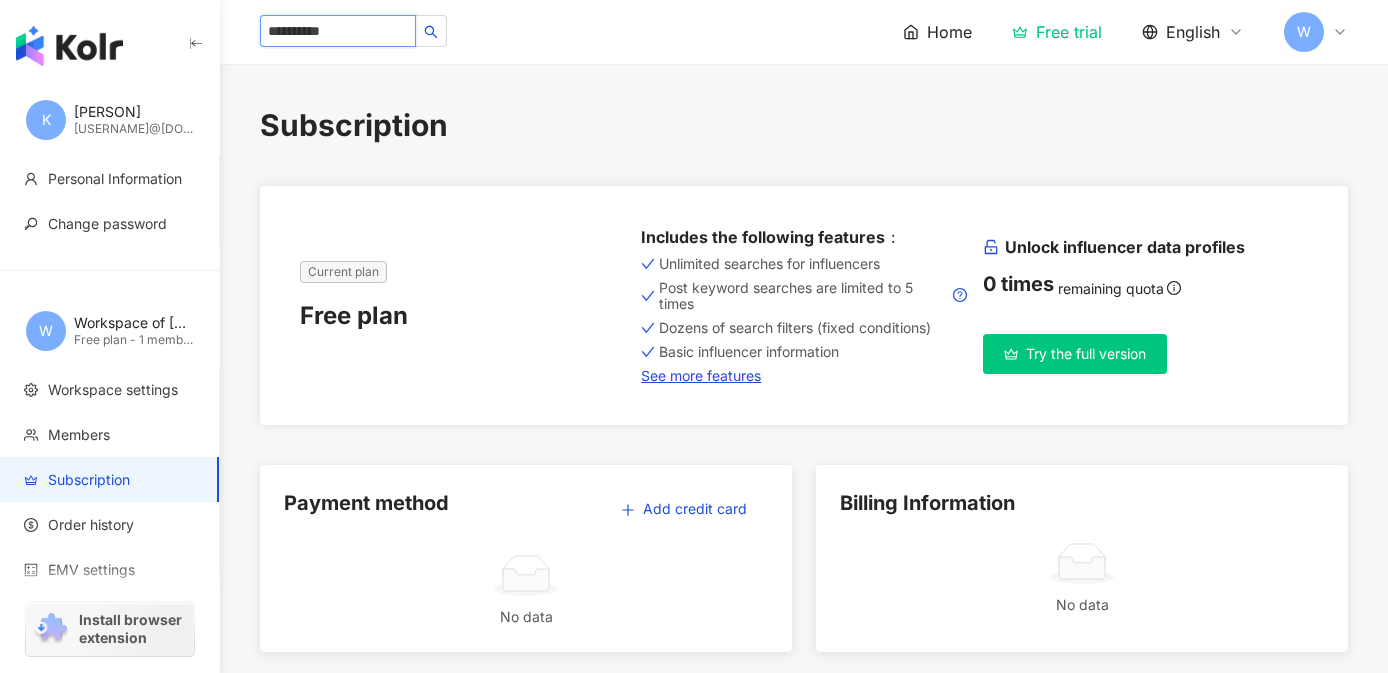 type on "**********" 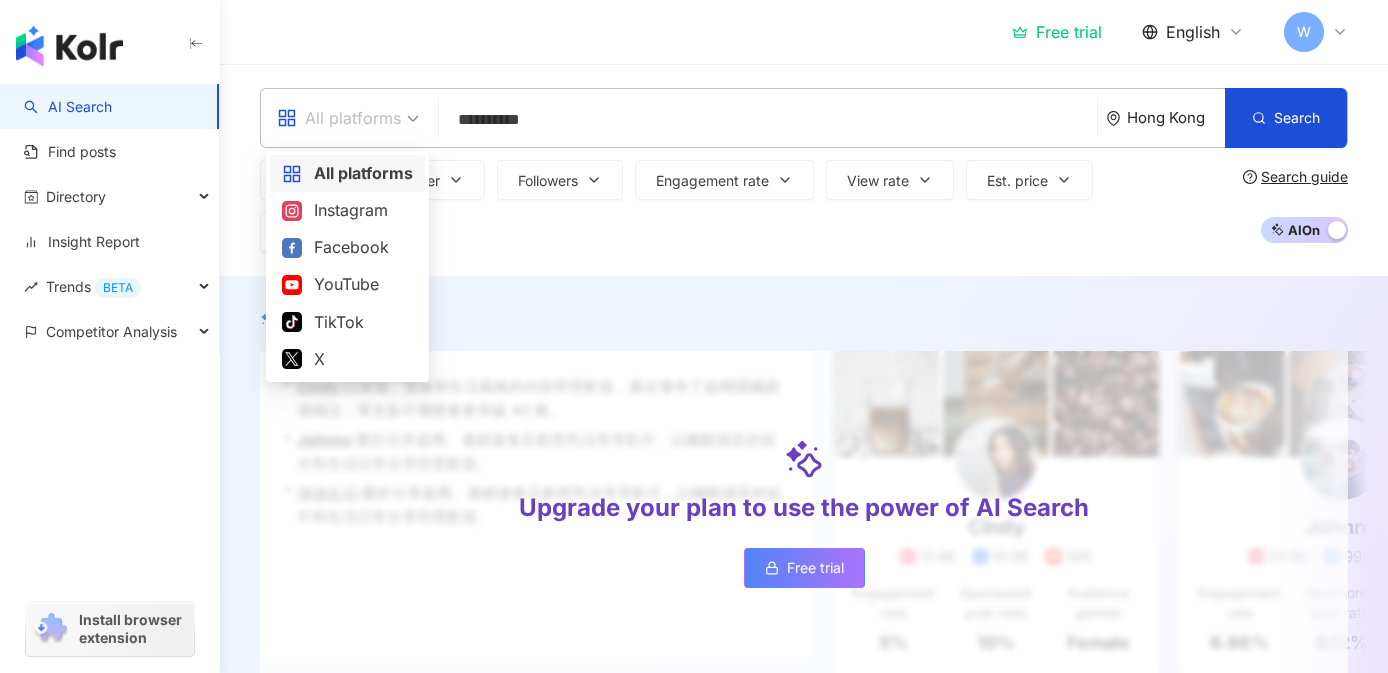 click on "**********" at bounding box center (804, 170) 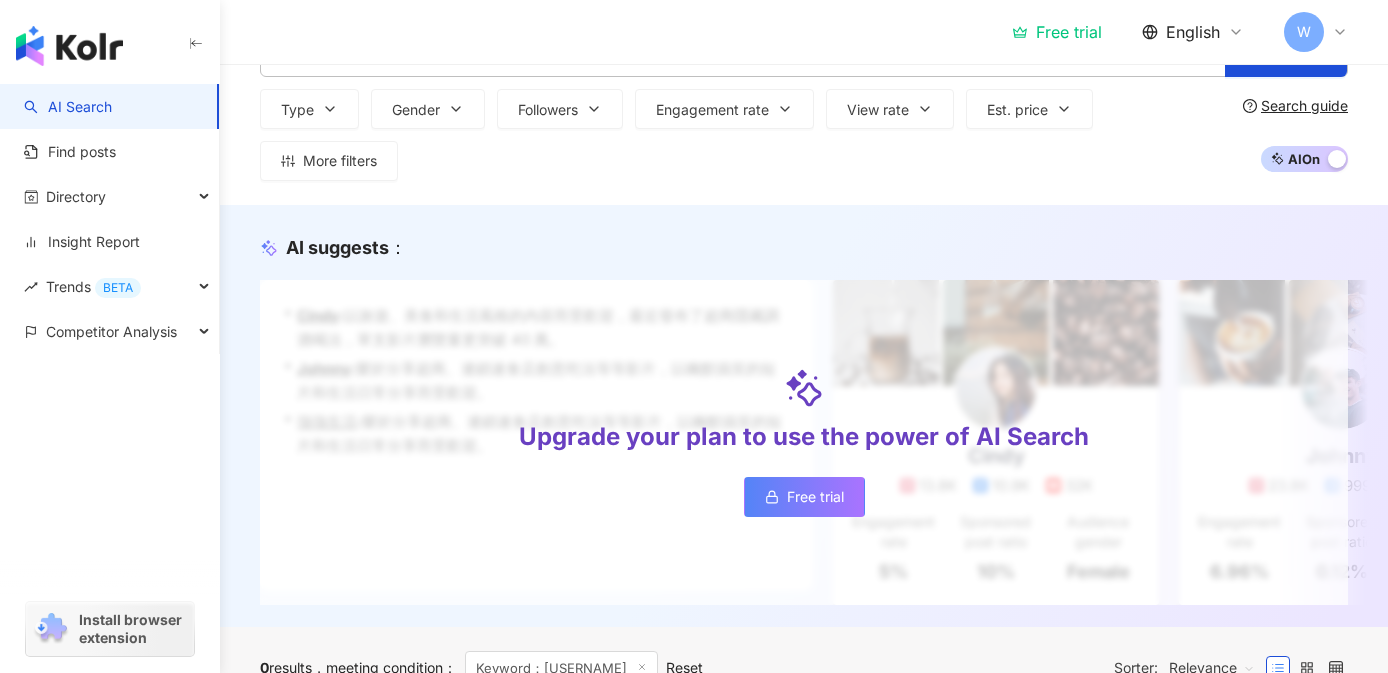 scroll, scrollTop: 0, scrollLeft: 0, axis: both 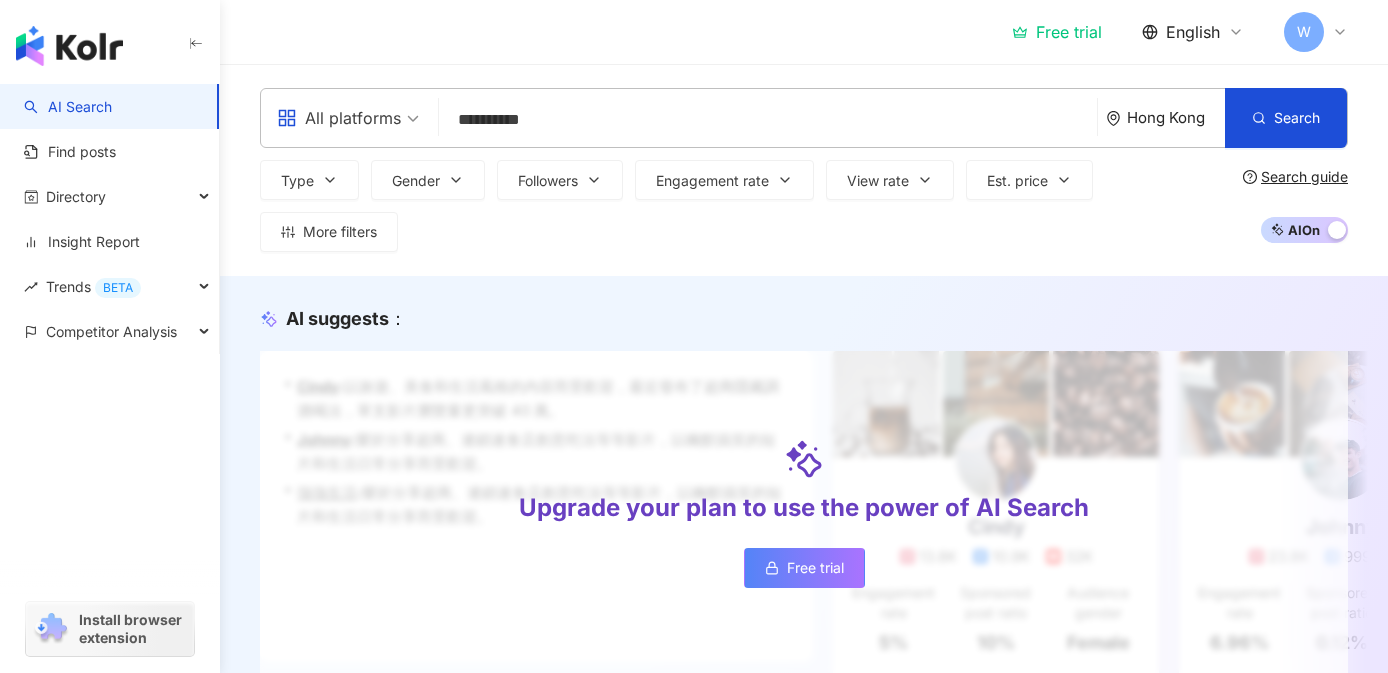 click on "**********" at bounding box center (768, 120) 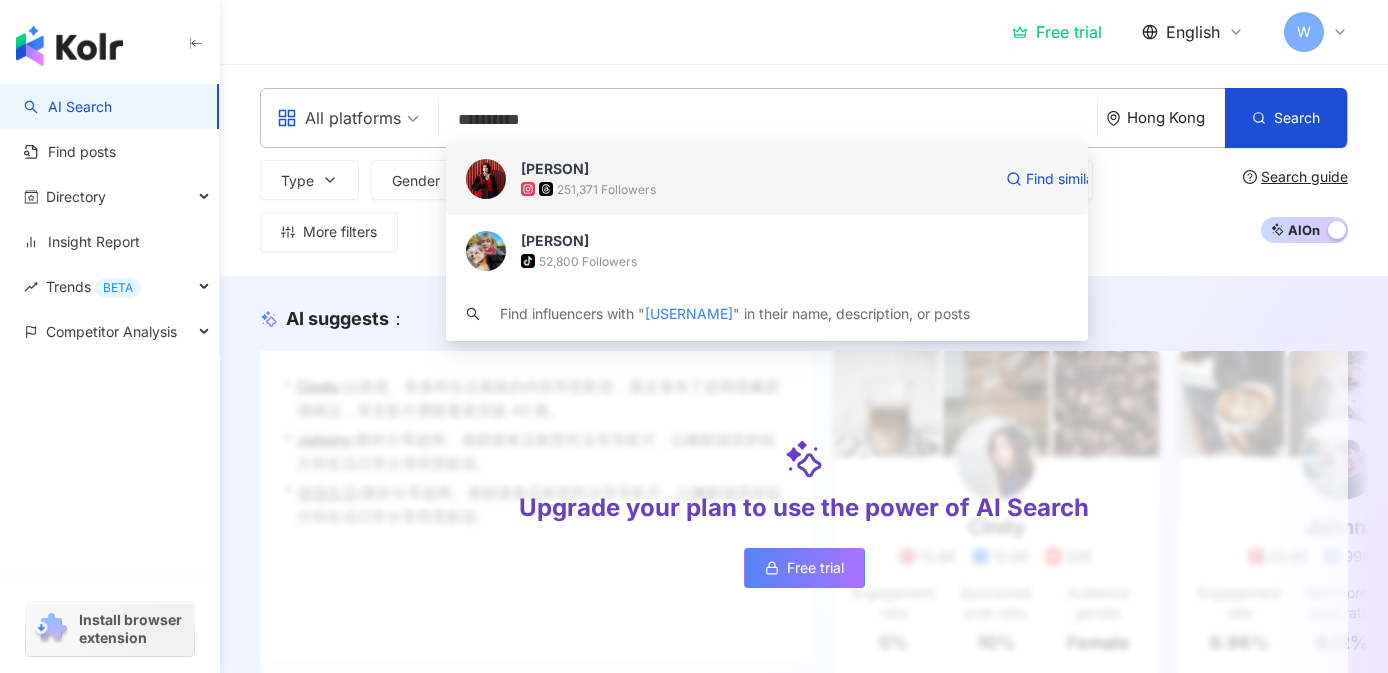 click on "251,371   Followers" at bounding box center [606, 189] 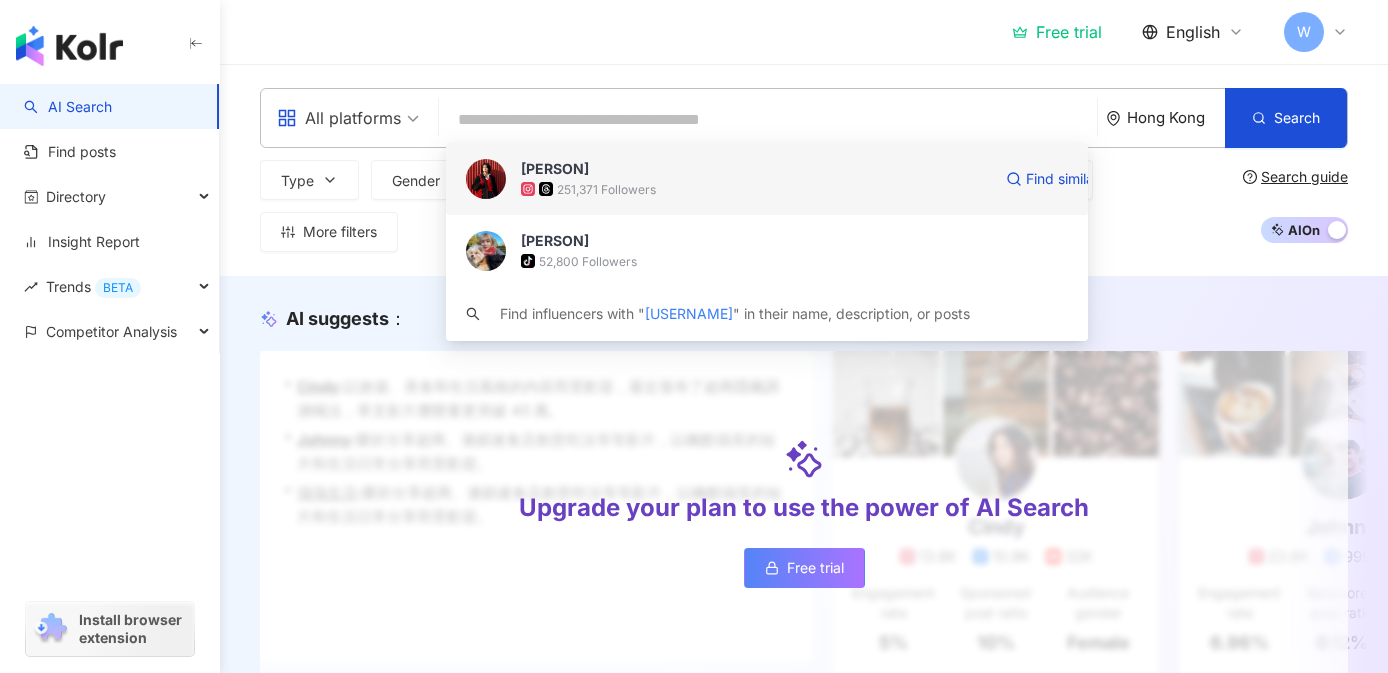 type 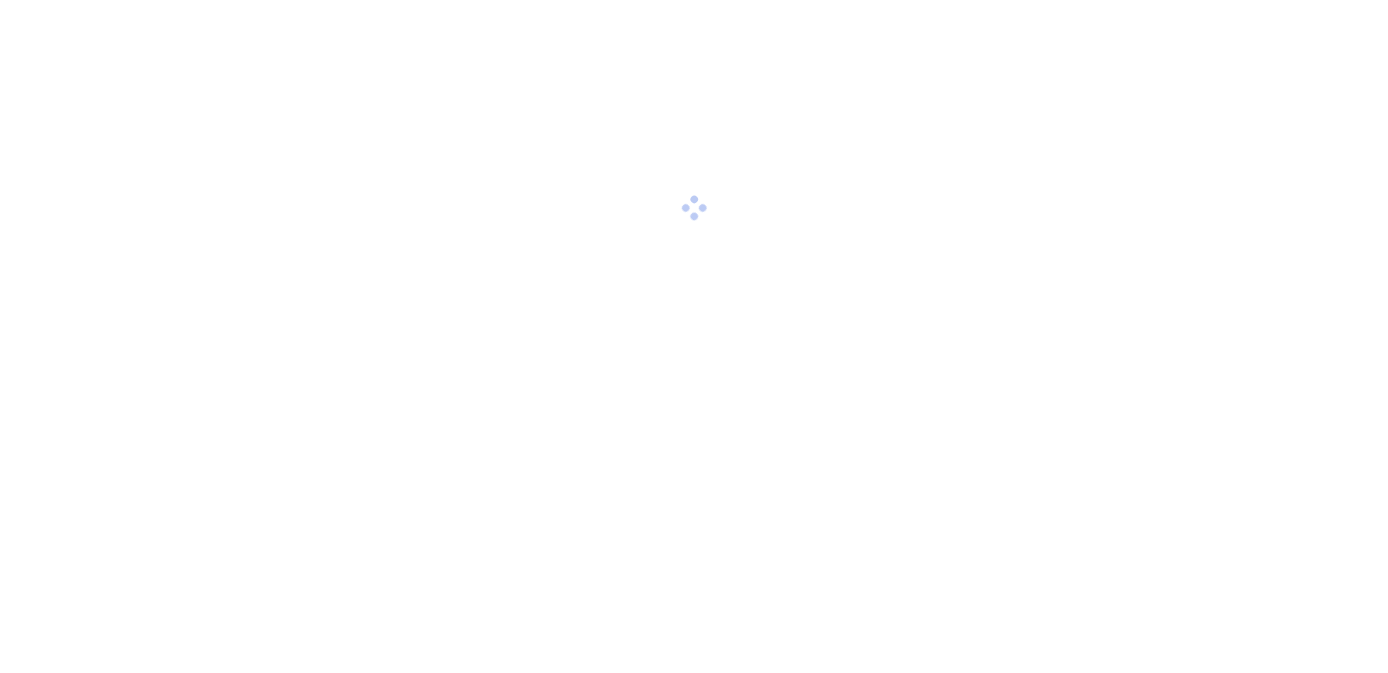 scroll, scrollTop: 0, scrollLeft: 0, axis: both 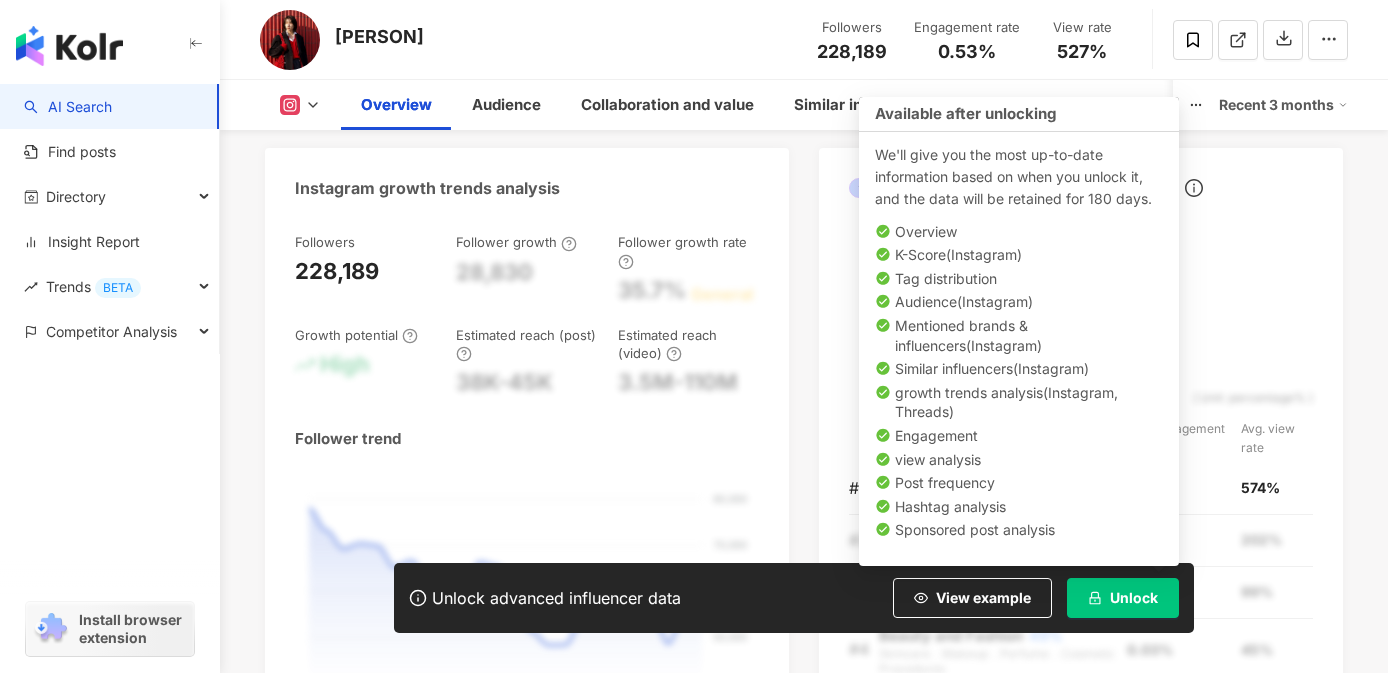 click on "Unlock" at bounding box center [1134, 598] 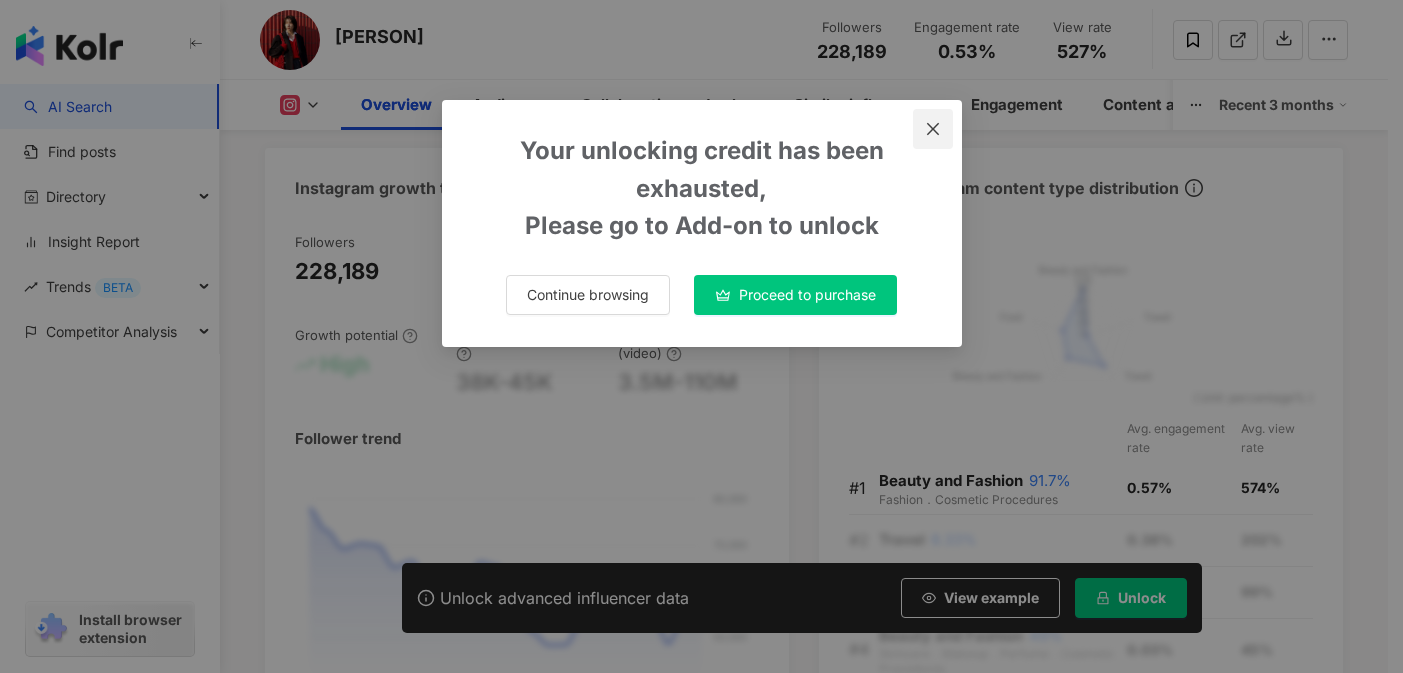 click at bounding box center [933, 129] 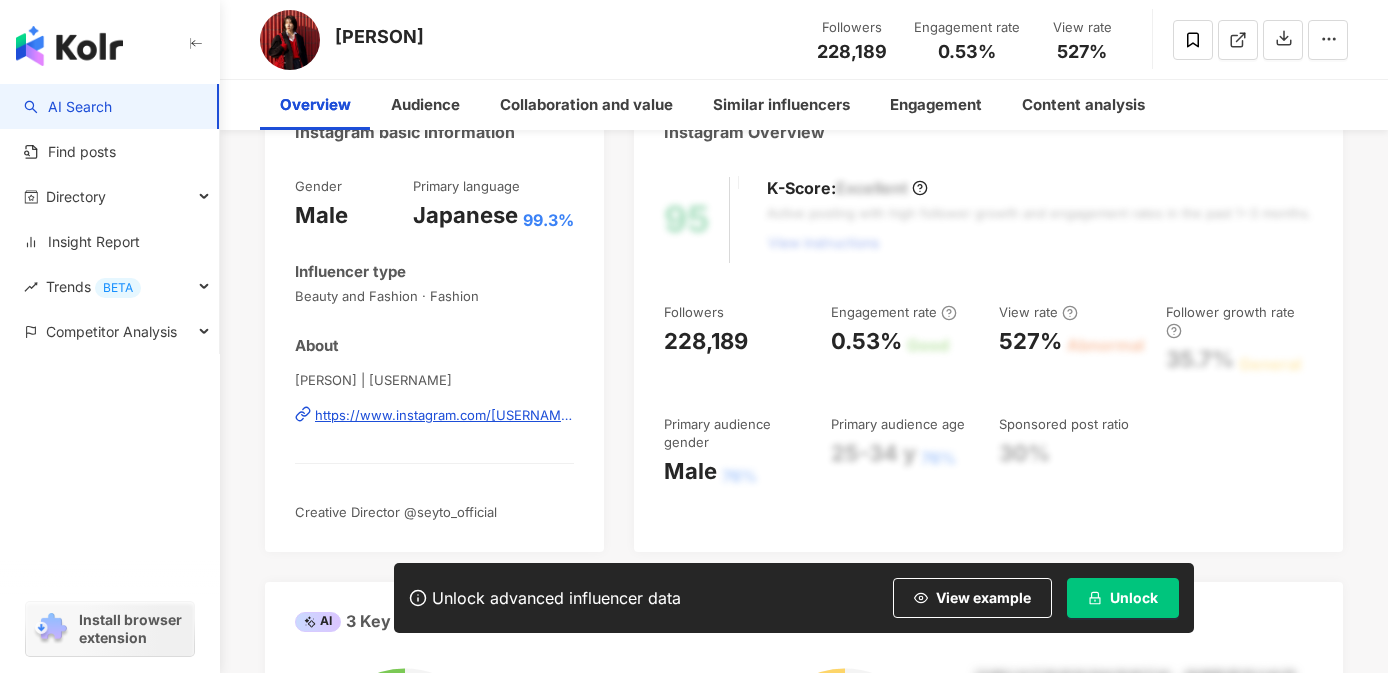 scroll, scrollTop: 0, scrollLeft: 0, axis: both 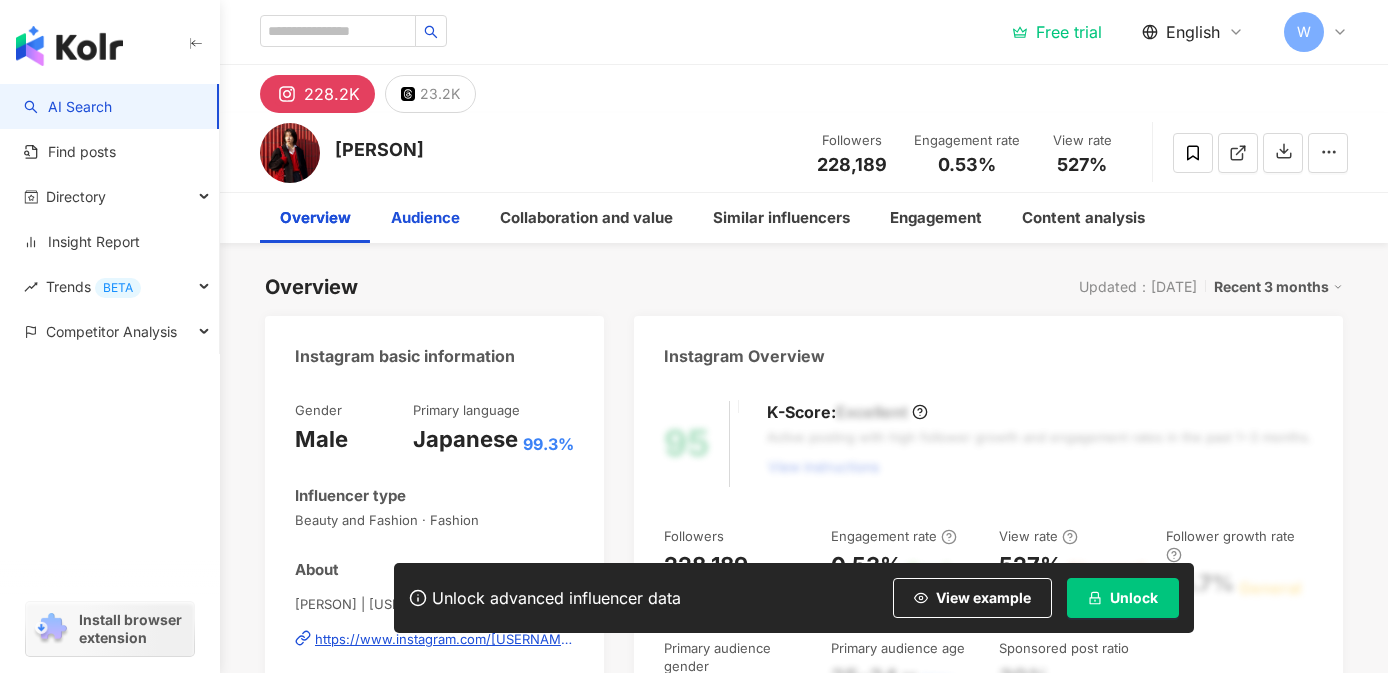 click on "Audience" at bounding box center (425, 218) 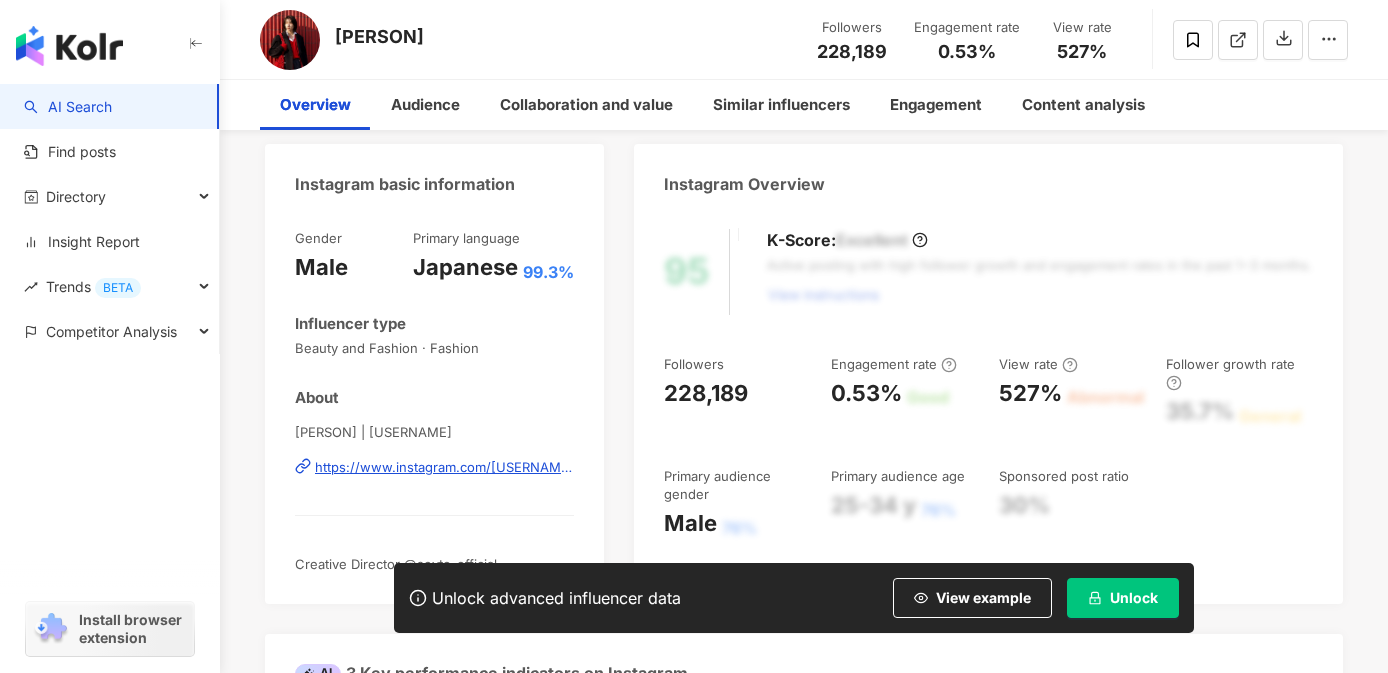 scroll, scrollTop: 0, scrollLeft: 0, axis: both 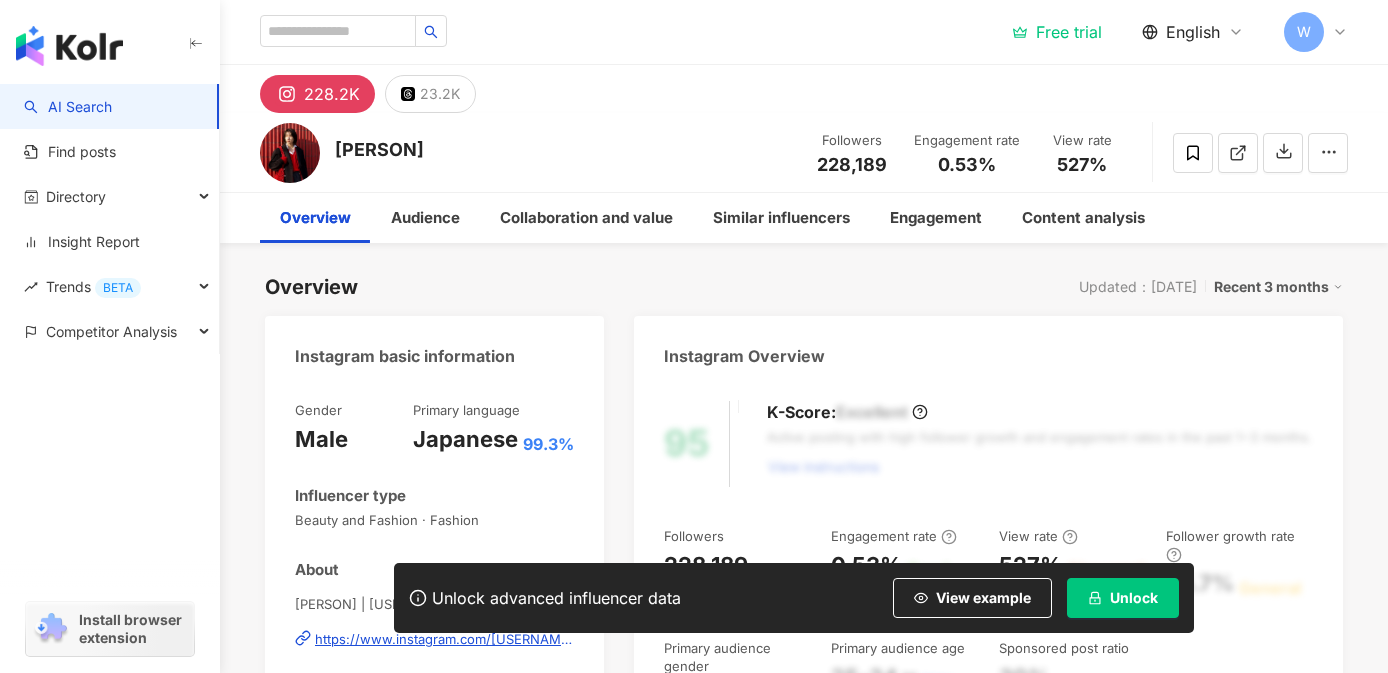 click on "Free trial" at bounding box center (1057, 32) 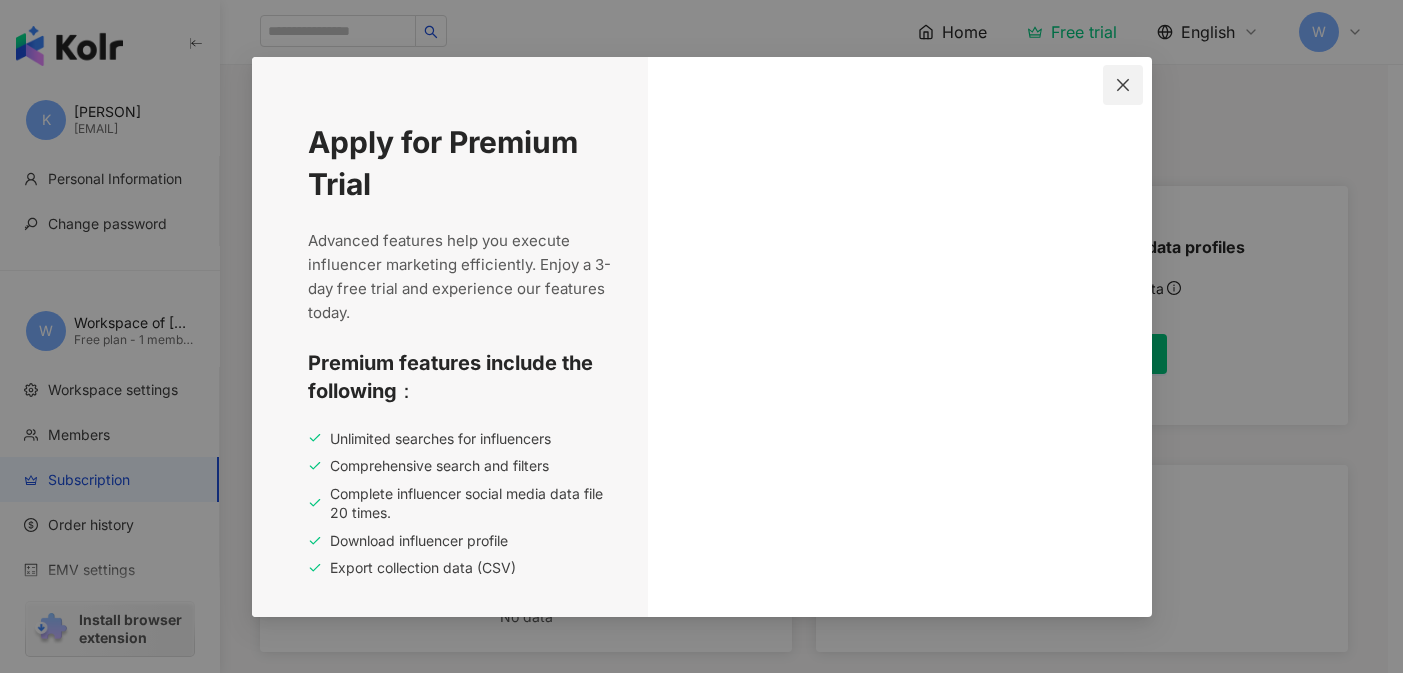click 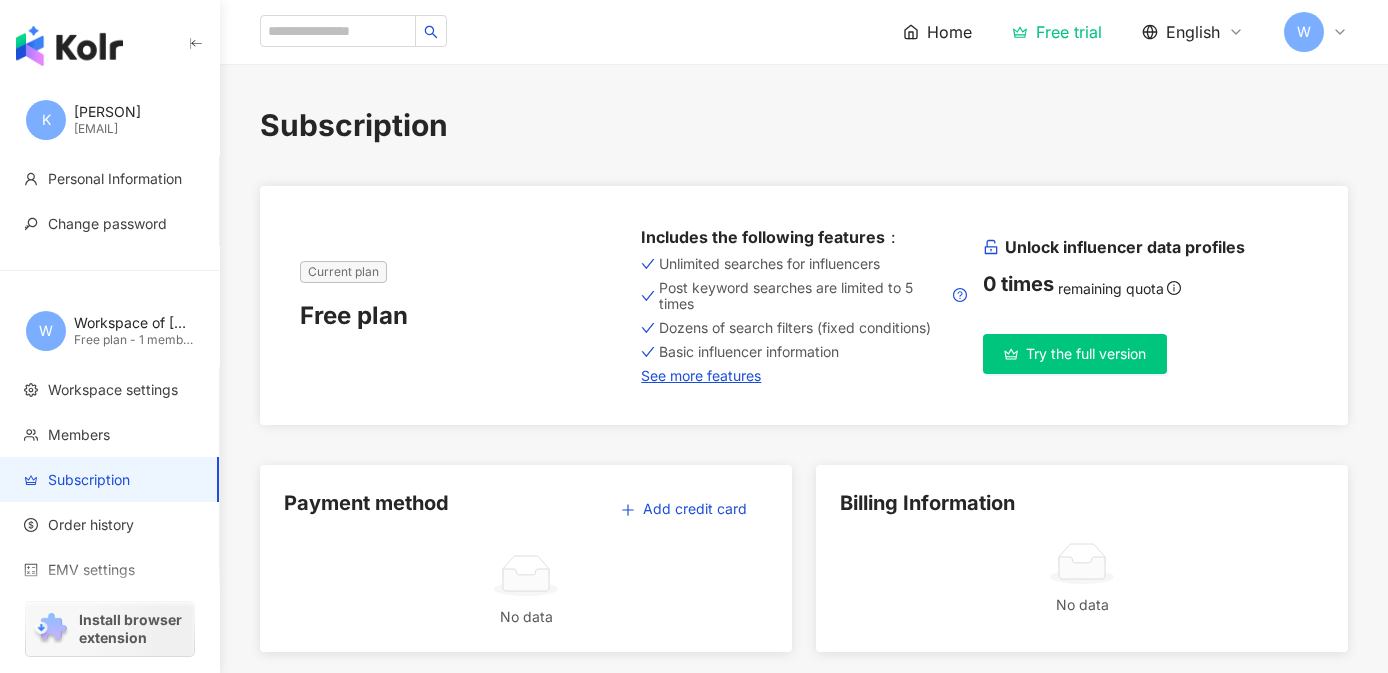 click on "Try the full version" at bounding box center (1075, 354) 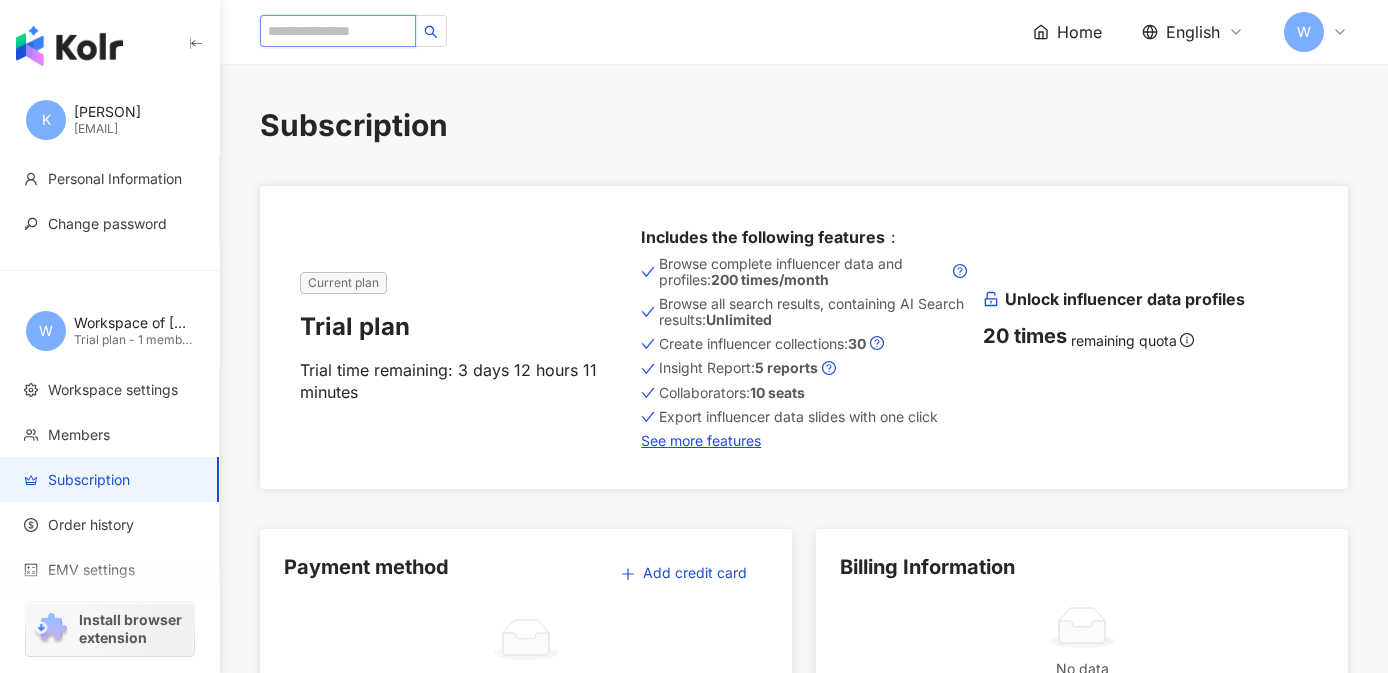 click at bounding box center (338, 31) 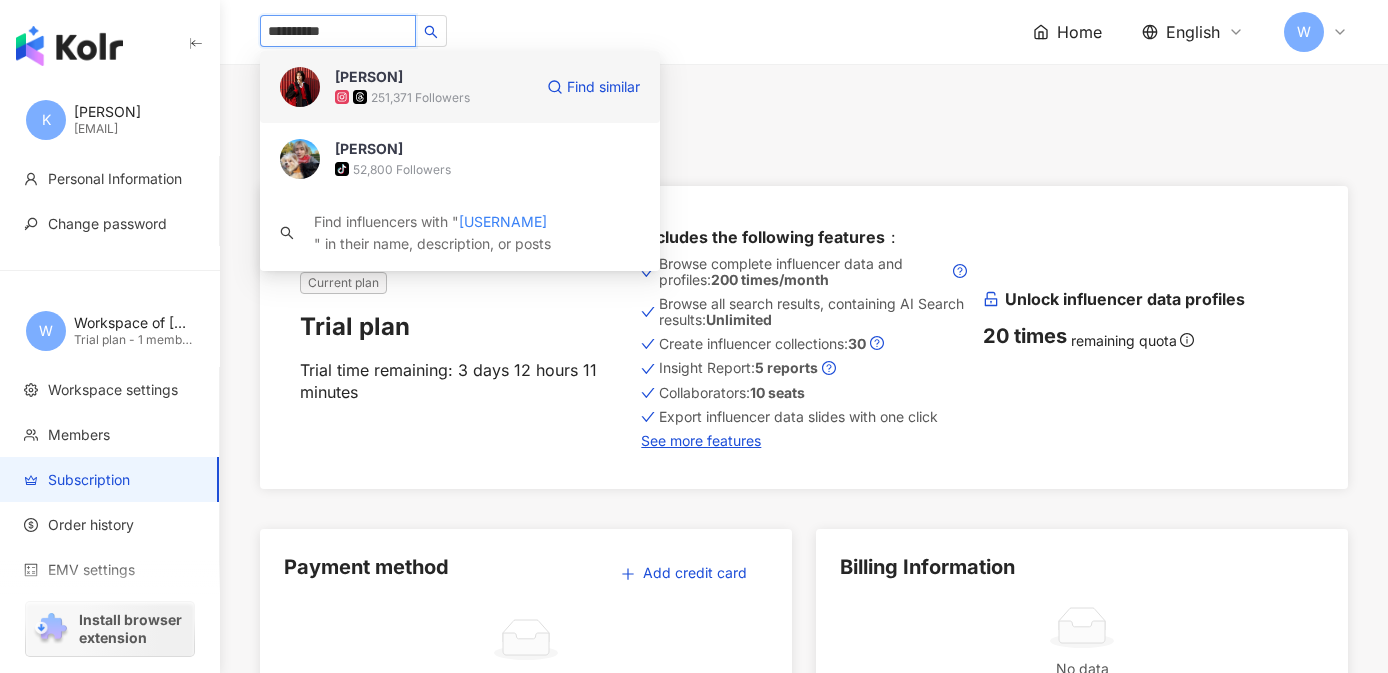 click on "251,371   Followers" at bounding box center [433, 97] 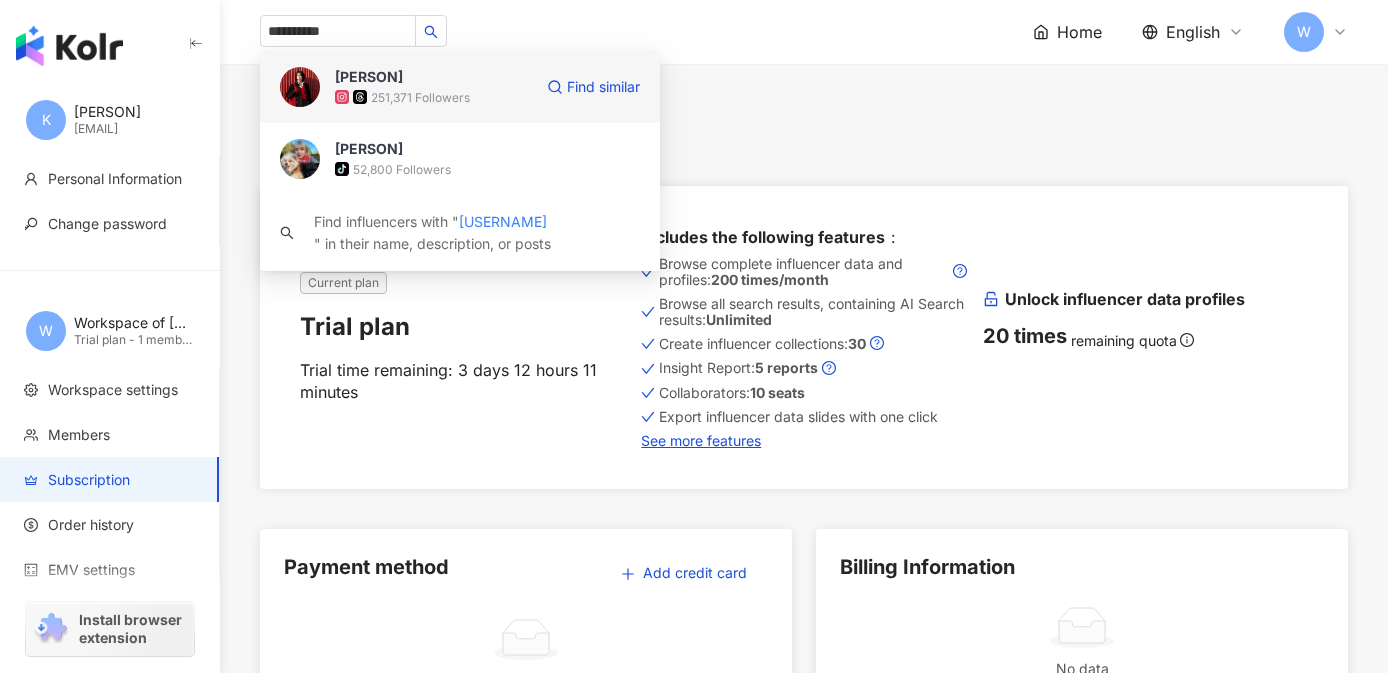 type 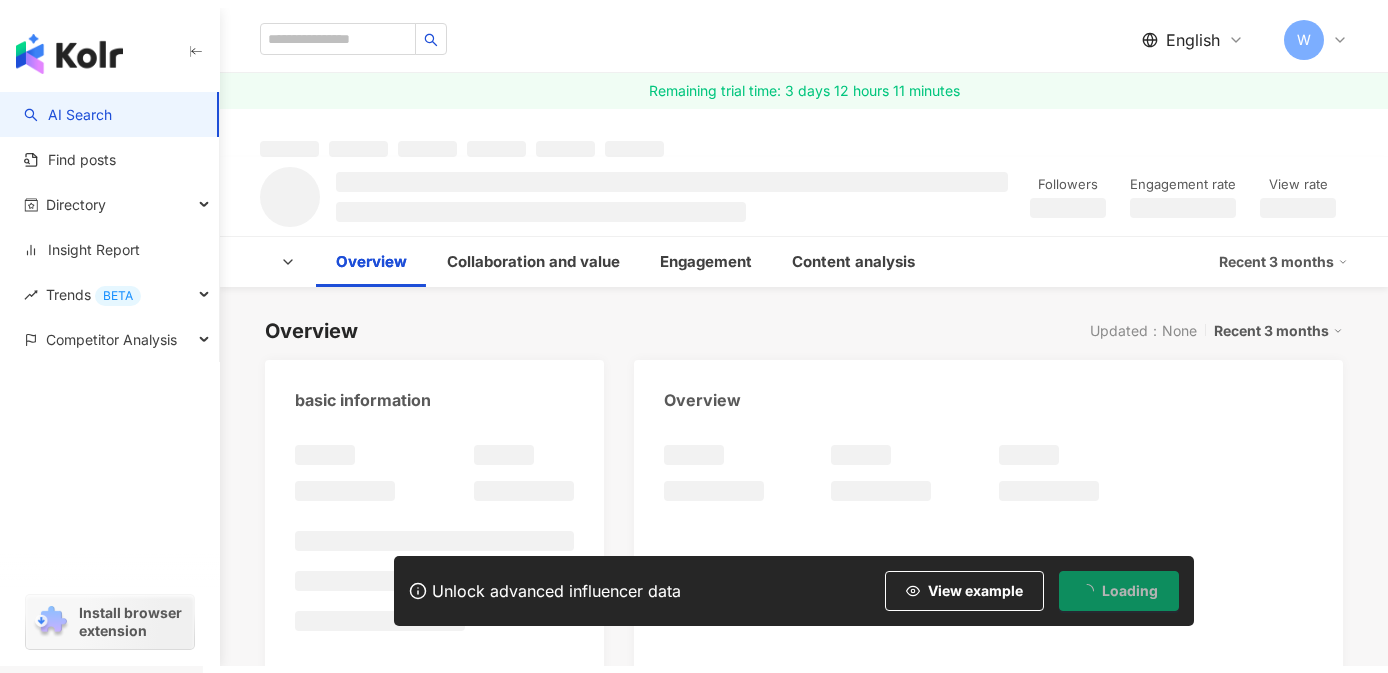 scroll, scrollTop: 0, scrollLeft: 0, axis: both 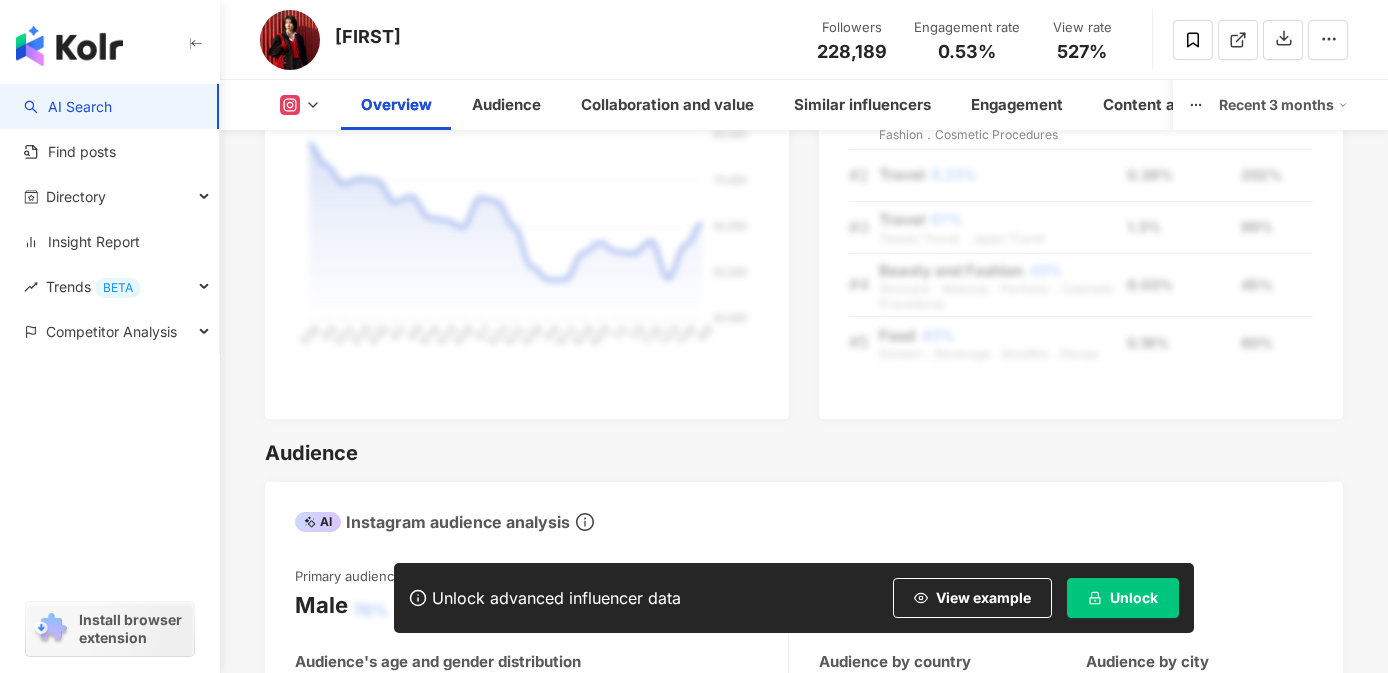 click on "Unlock" at bounding box center (1123, 598) 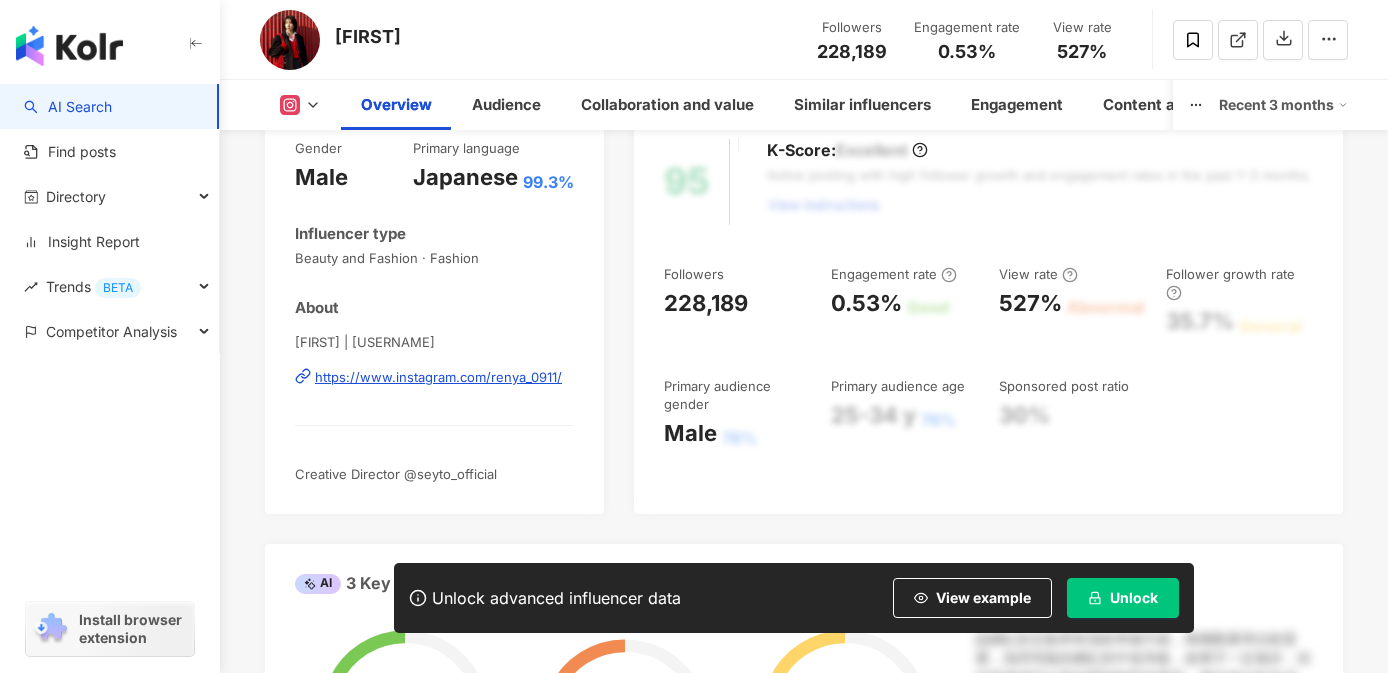 scroll, scrollTop: 0, scrollLeft: 0, axis: both 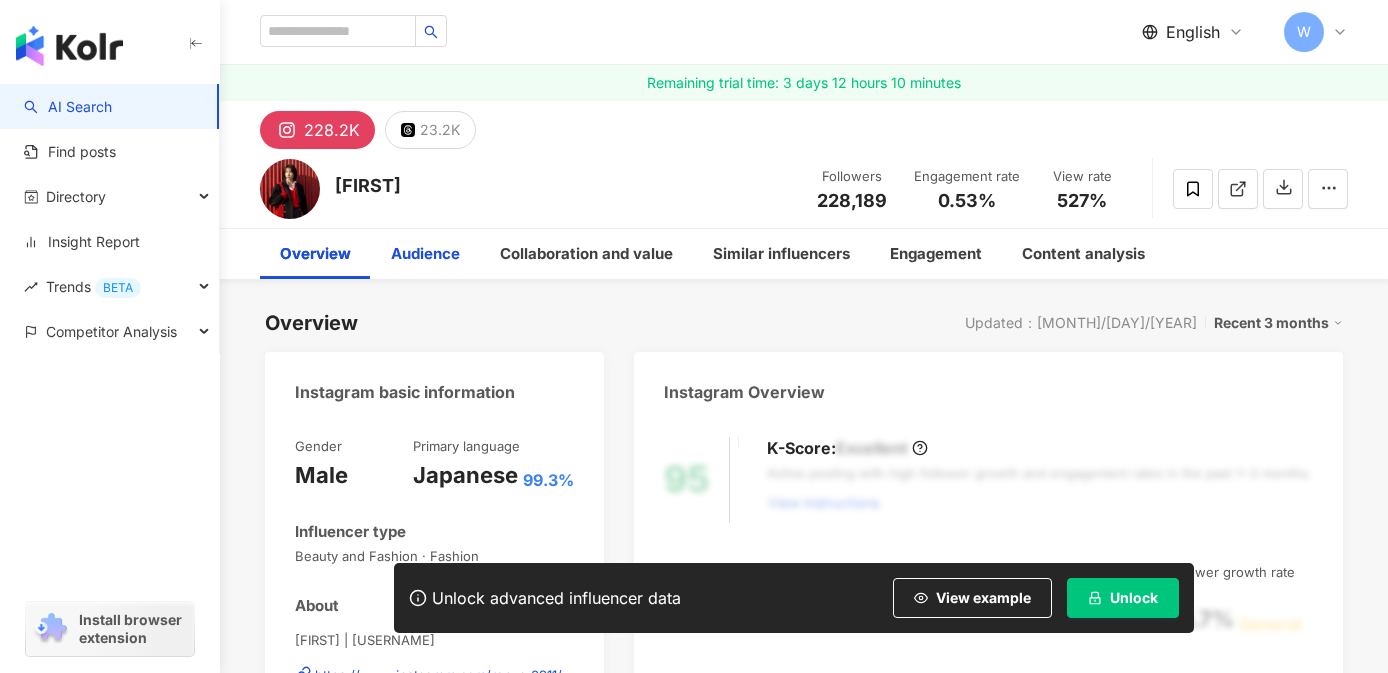 click on "Audience" at bounding box center [425, 254] 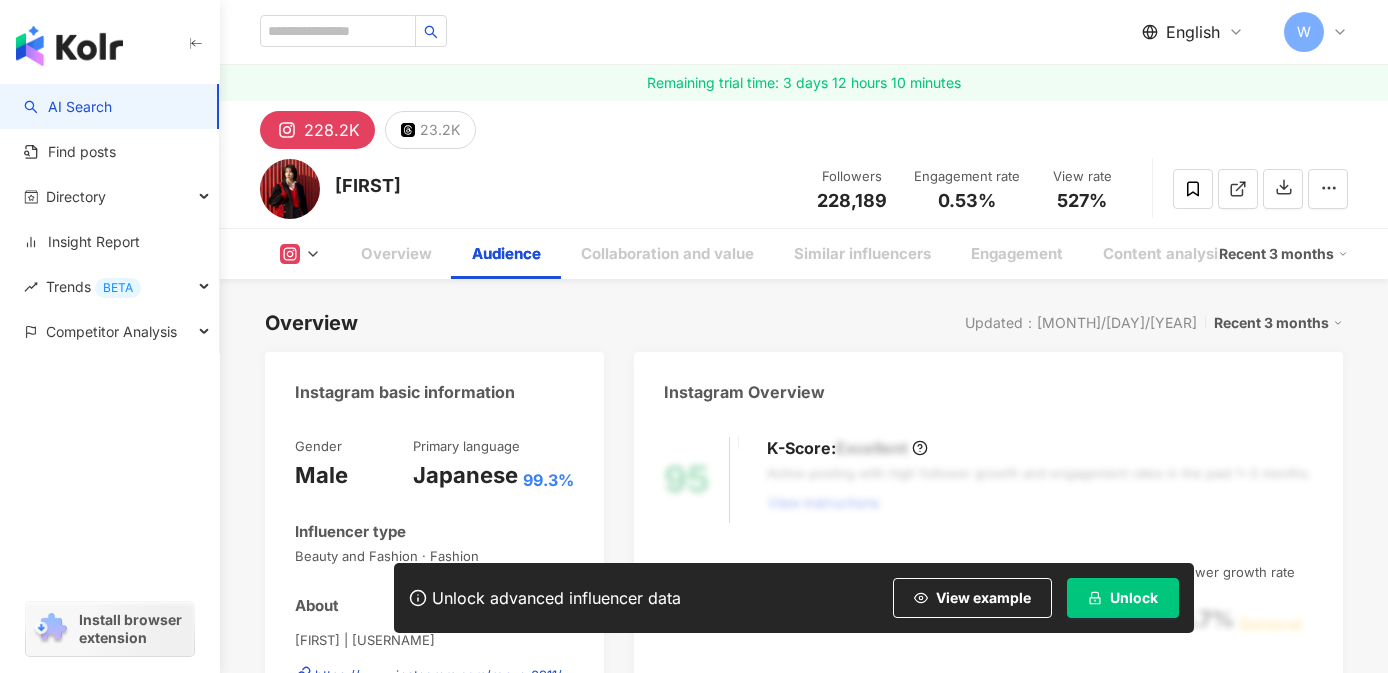 scroll, scrollTop: 1721, scrollLeft: 0, axis: vertical 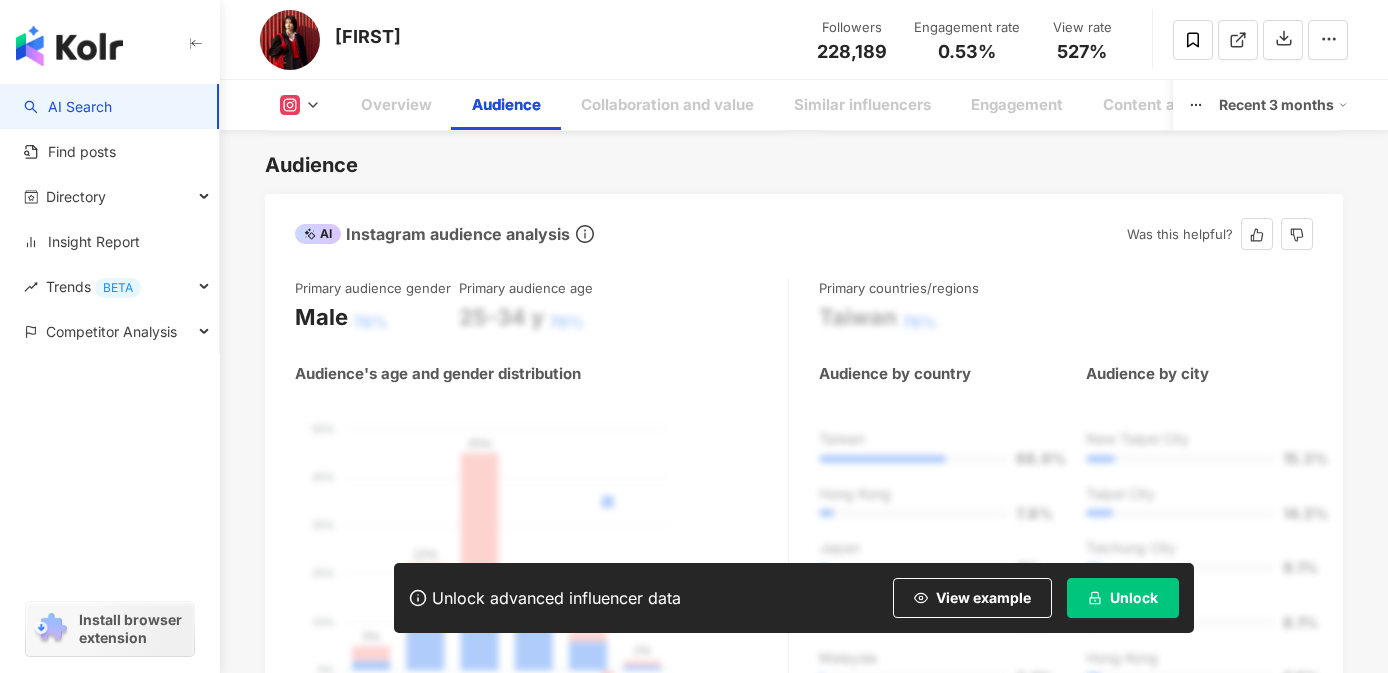 click on "Unlock" at bounding box center [1134, 598] 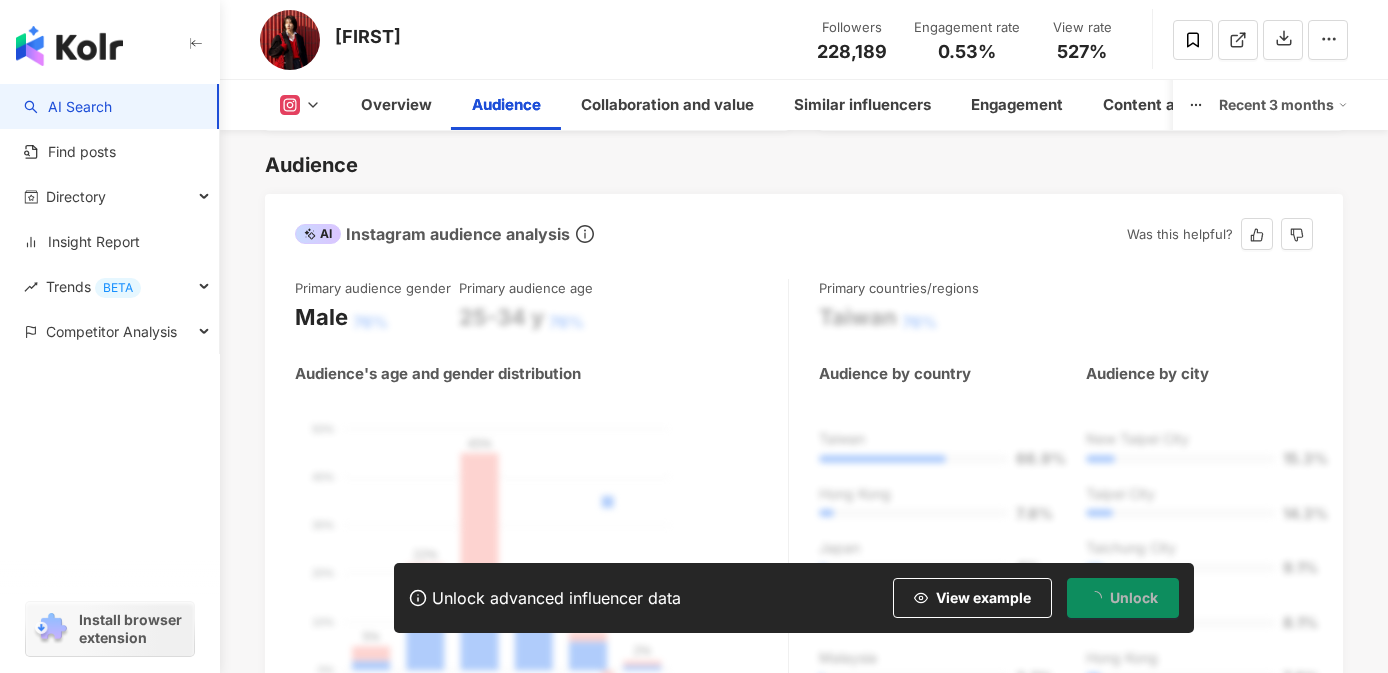 click on "Primary countries/regions   Taiwan 76% Audience by country Audience by city Taiwan 66.9% Hong Kong 7.8% Japan 4% United States of America 2.5% Malaysia 2.2% New Taipei City 15.3% Taipei City 14.3% Taichung City 9.1% Kaohsiung City 8.1% Hong Kong 7.8%" at bounding box center [1066, 499] 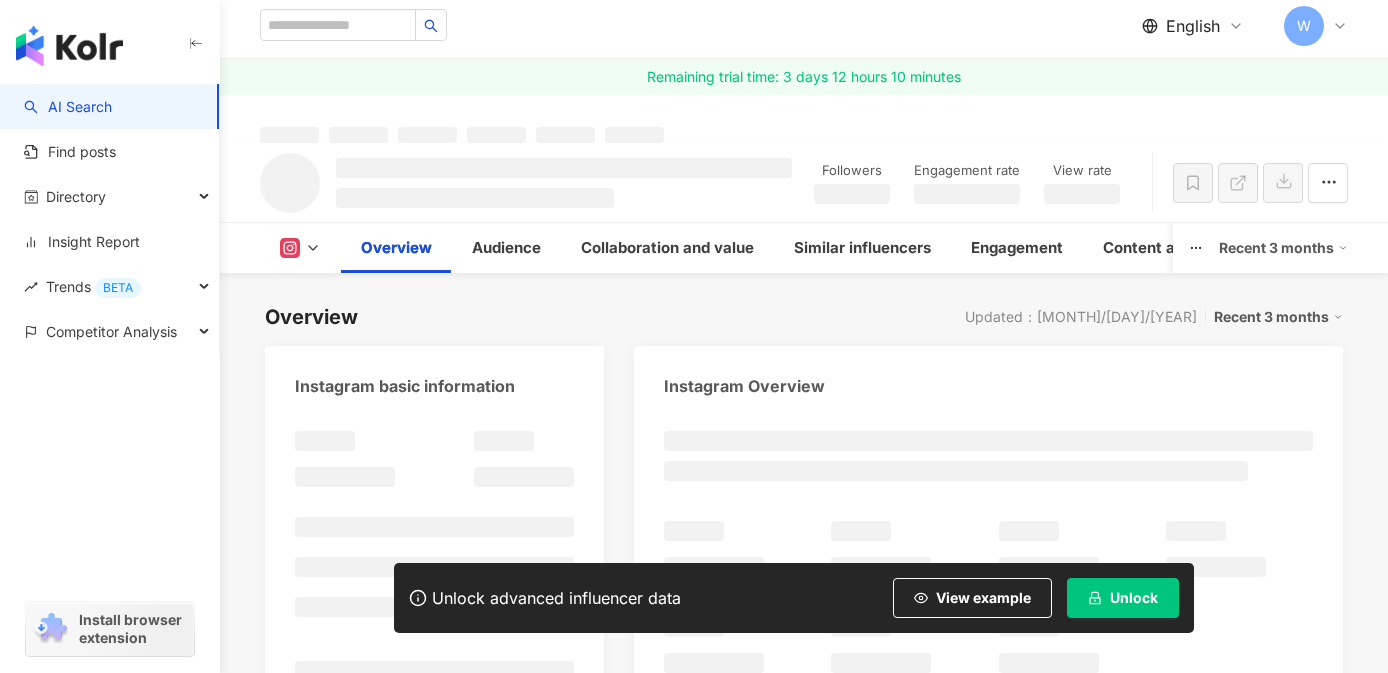 scroll, scrollTop: 141, scrollLeft: 0, axis: vertical 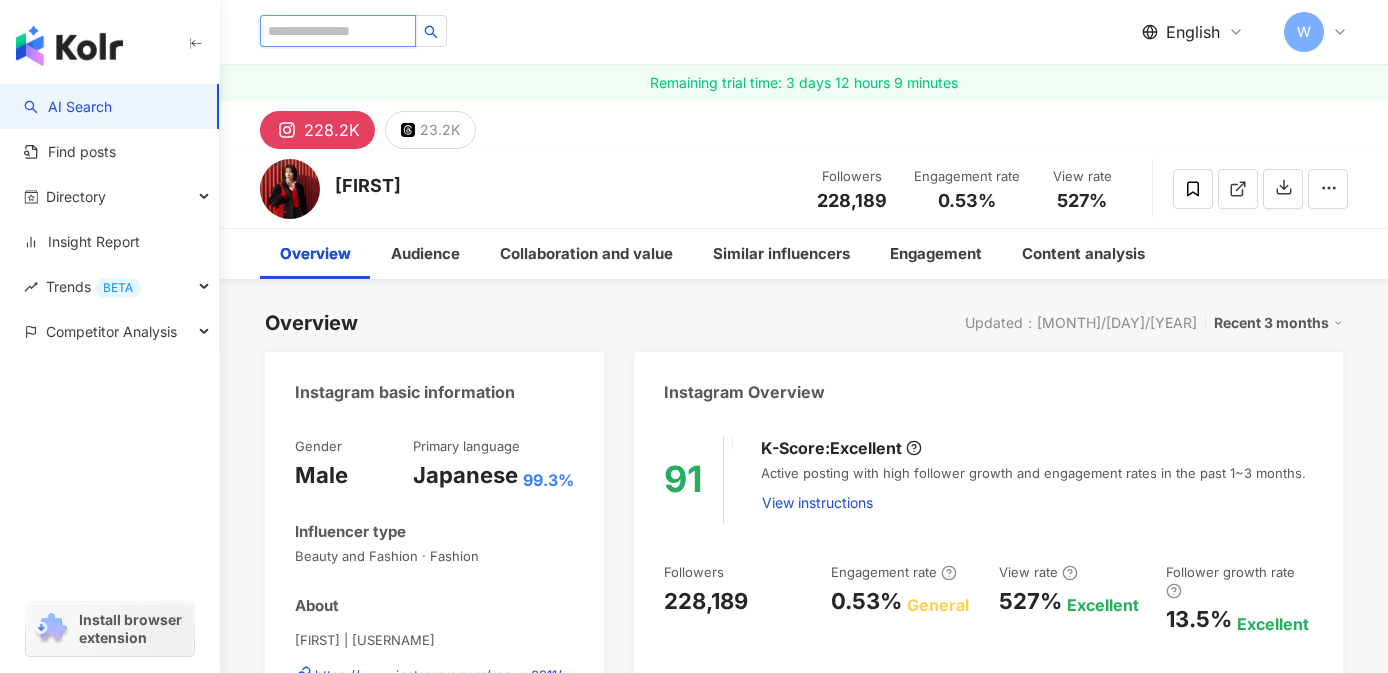 click at bounding box center [338, 31] 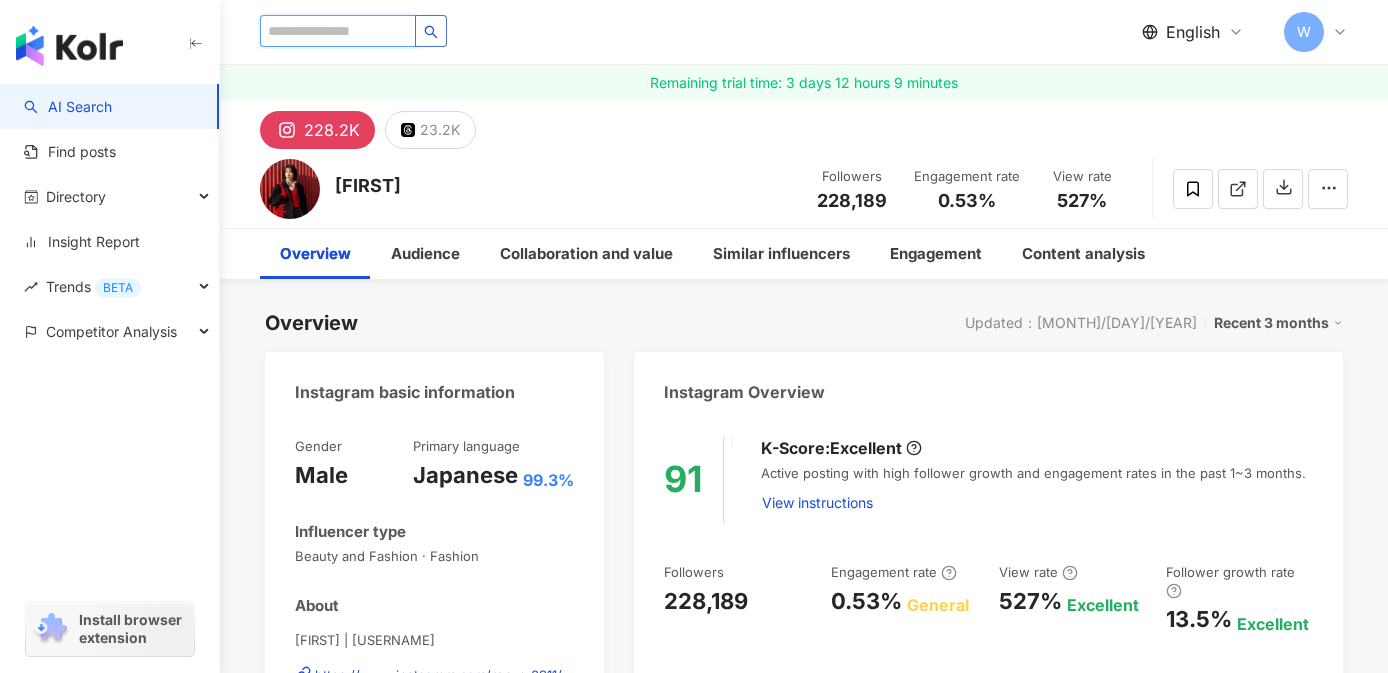 paste on "**********" 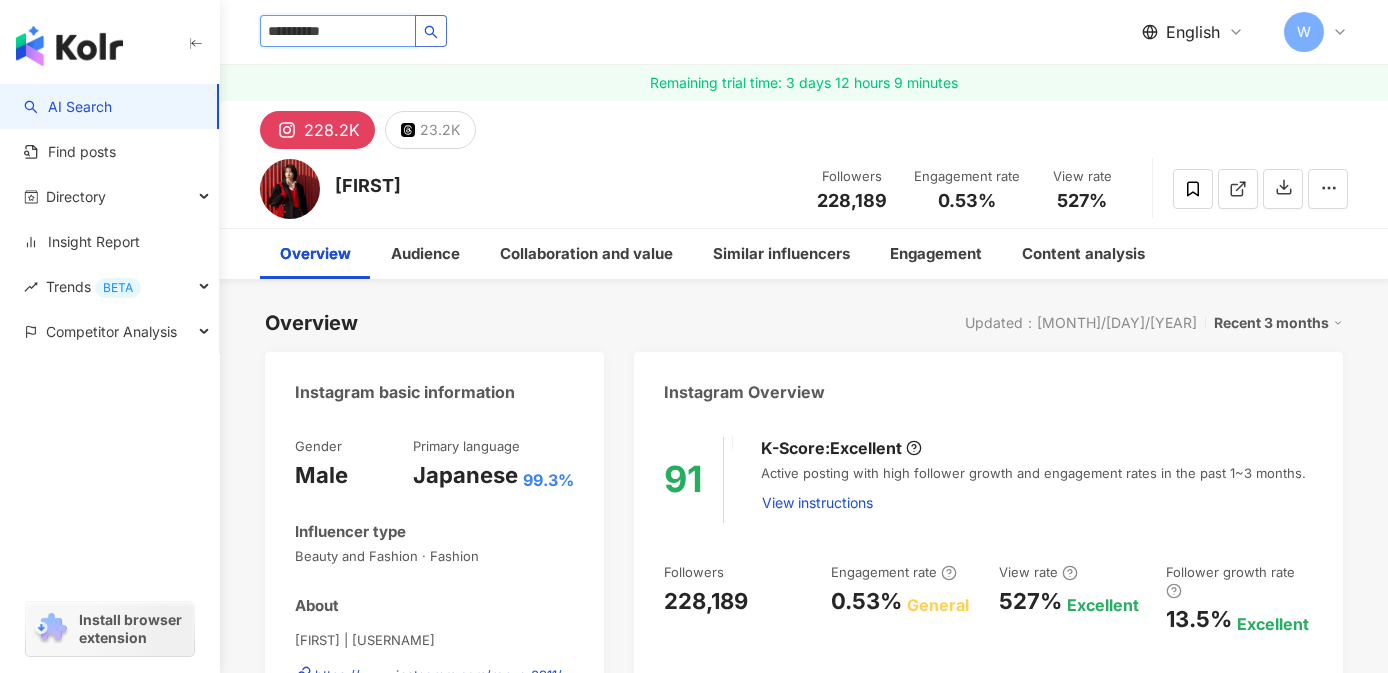 click 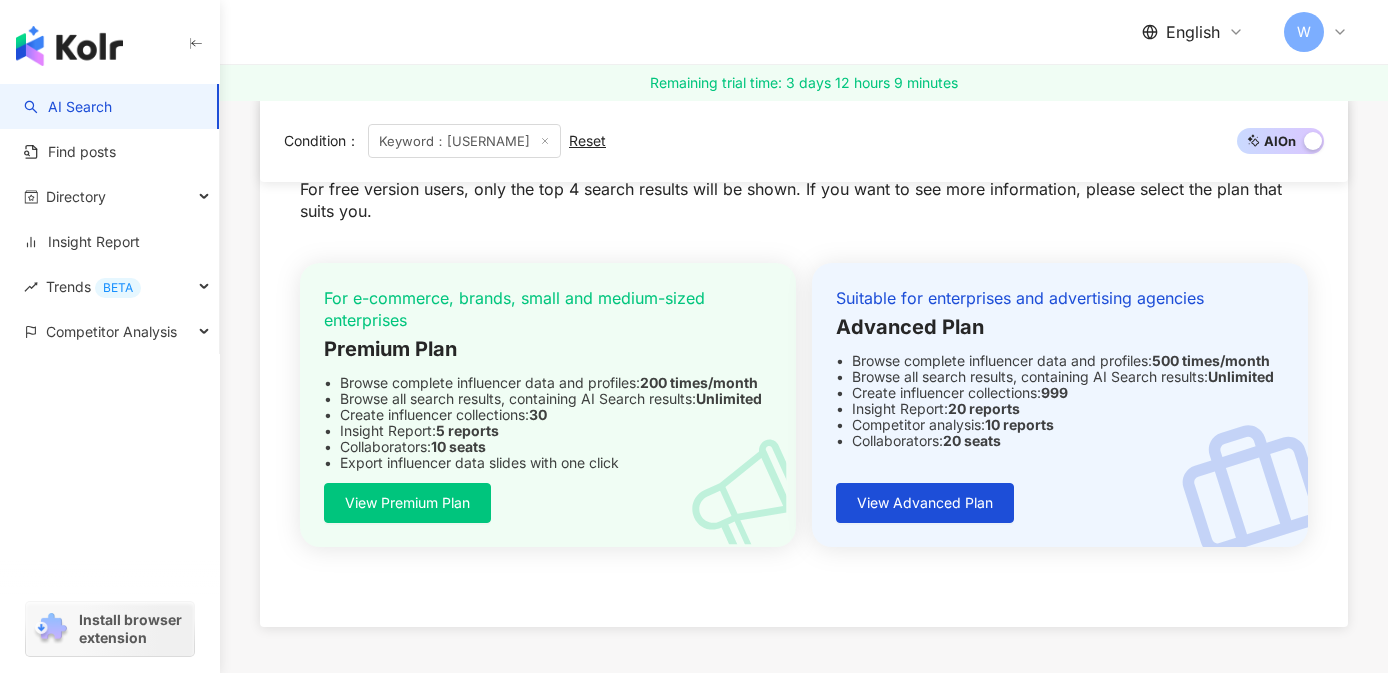 scroll, scrollTop: 0, scrollLeft: 0, axis: both 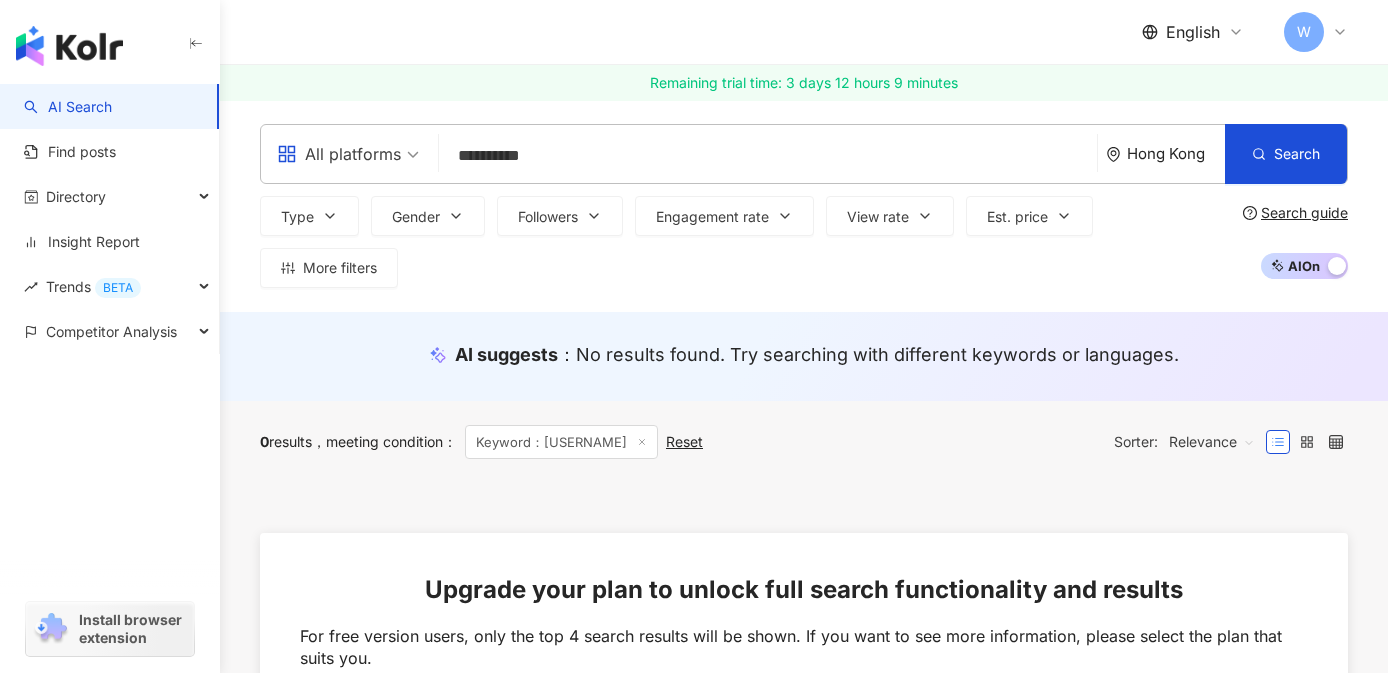 click on "**********" at bounding box center (768, 156) 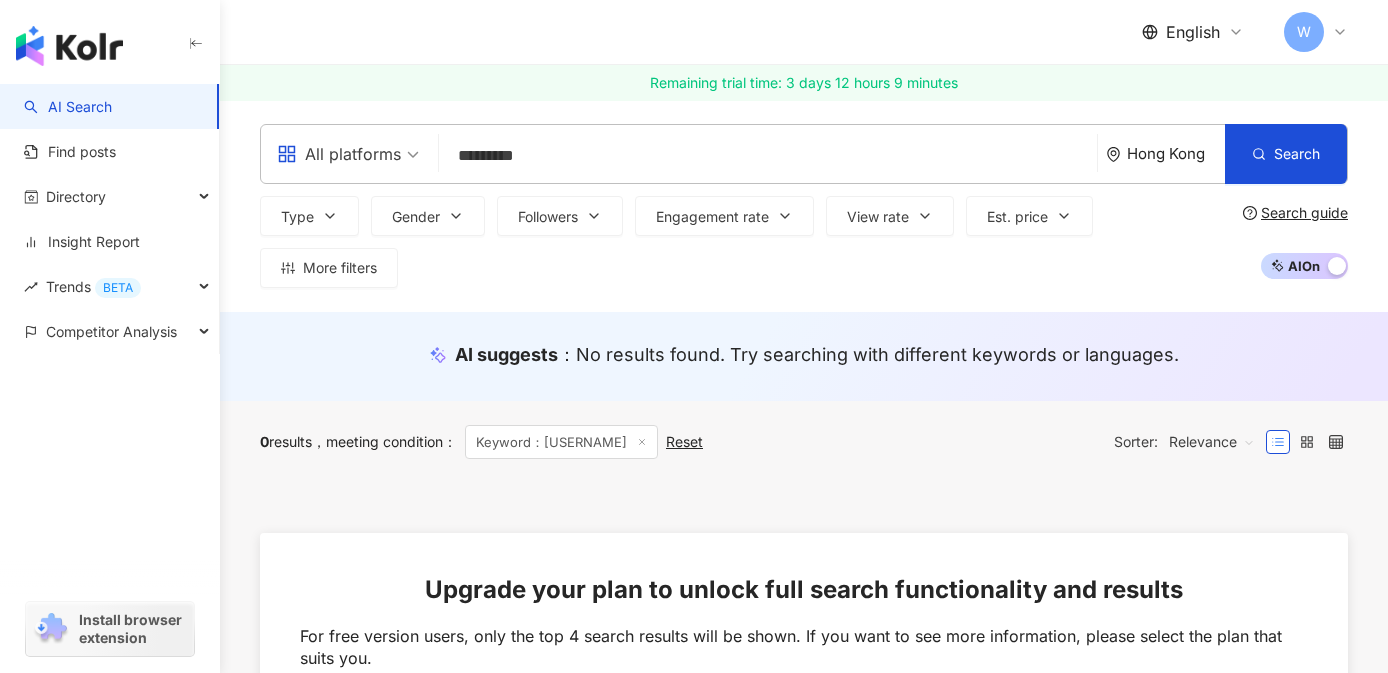type on "********" 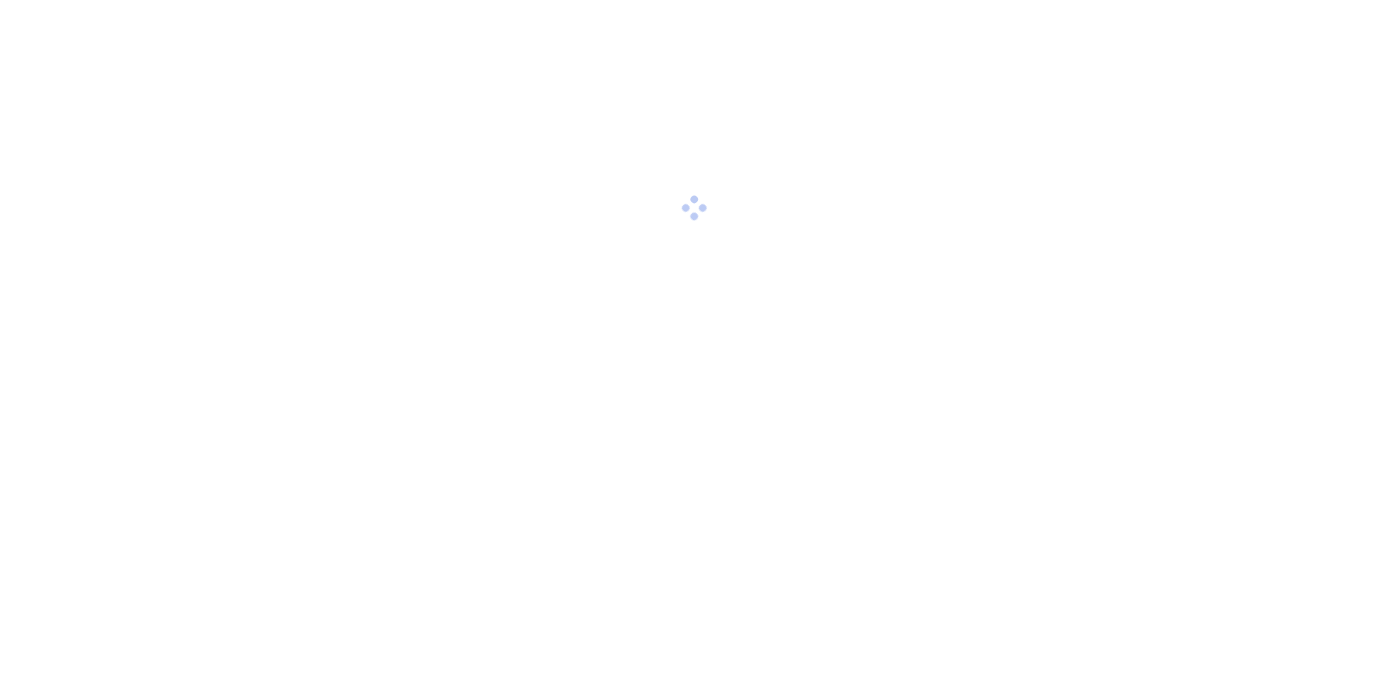 scroll, scrollTop: 0, scrollLeft: 0, axis: both 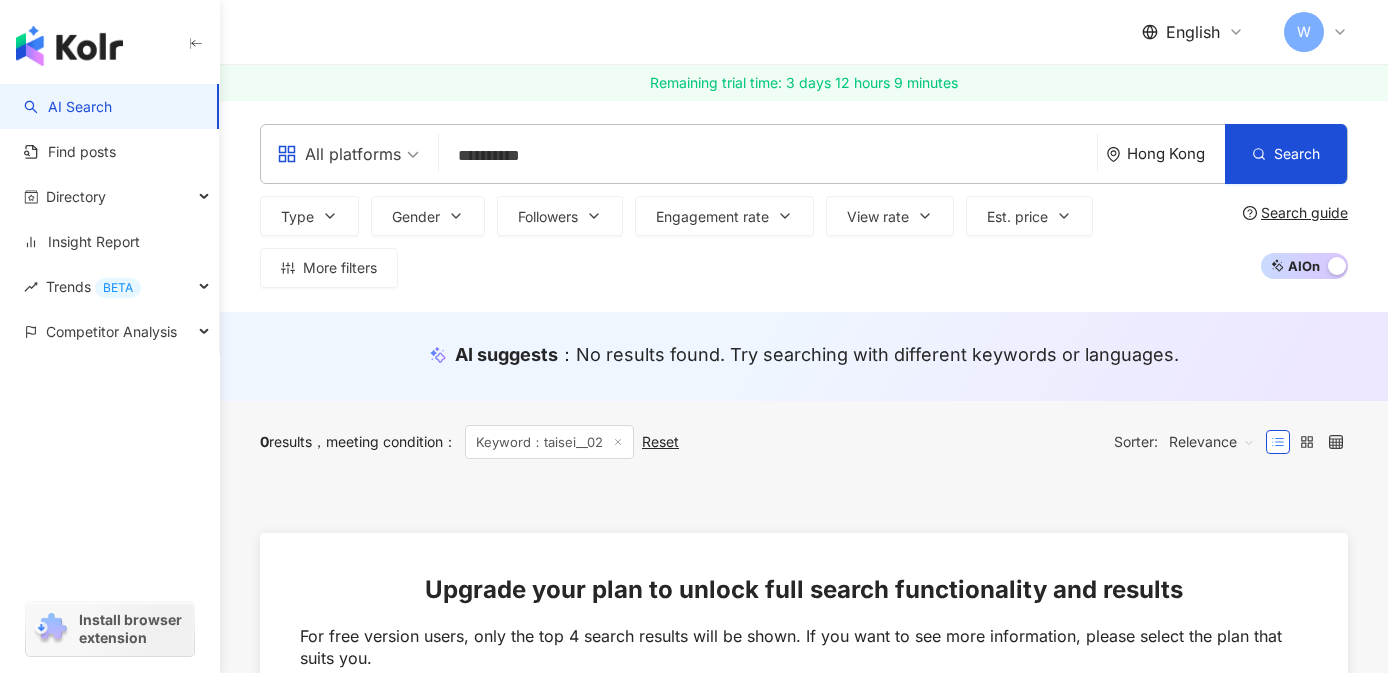 click on "**********" at bounding box center (768, 156) 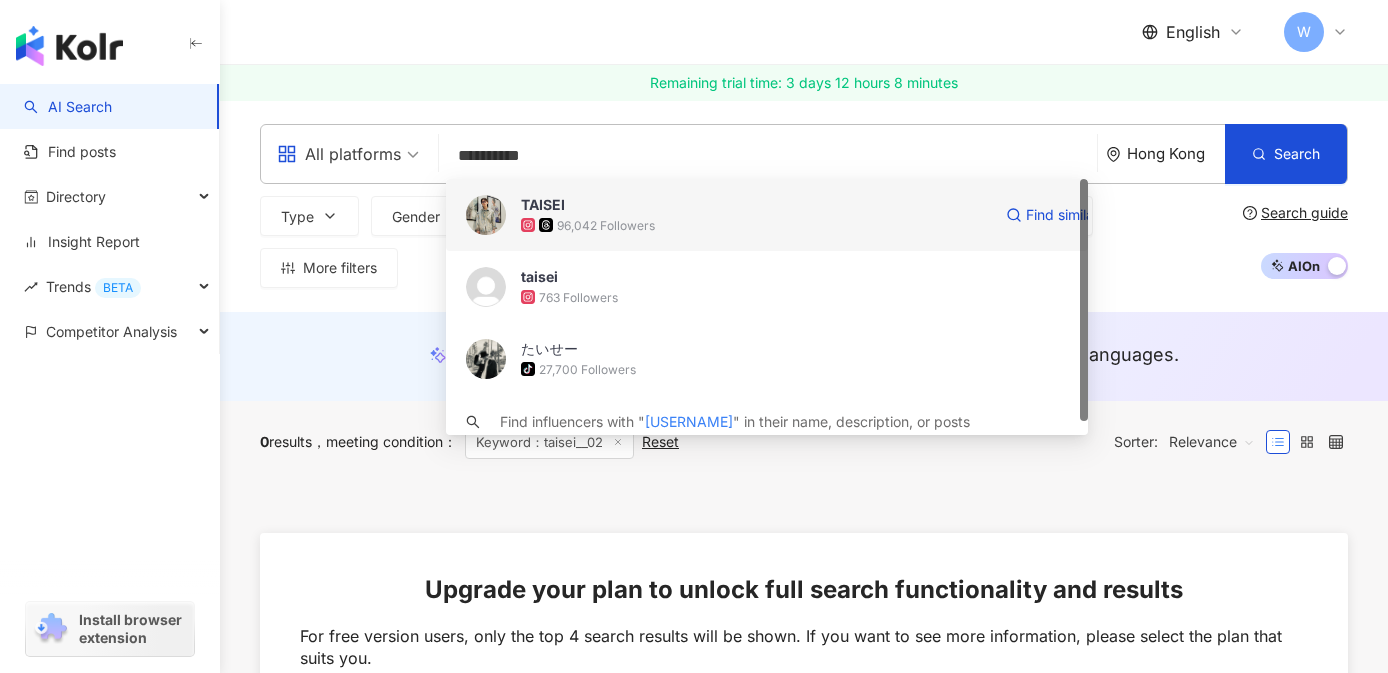 click on "TAISEI" at bounding box center (756, 205) 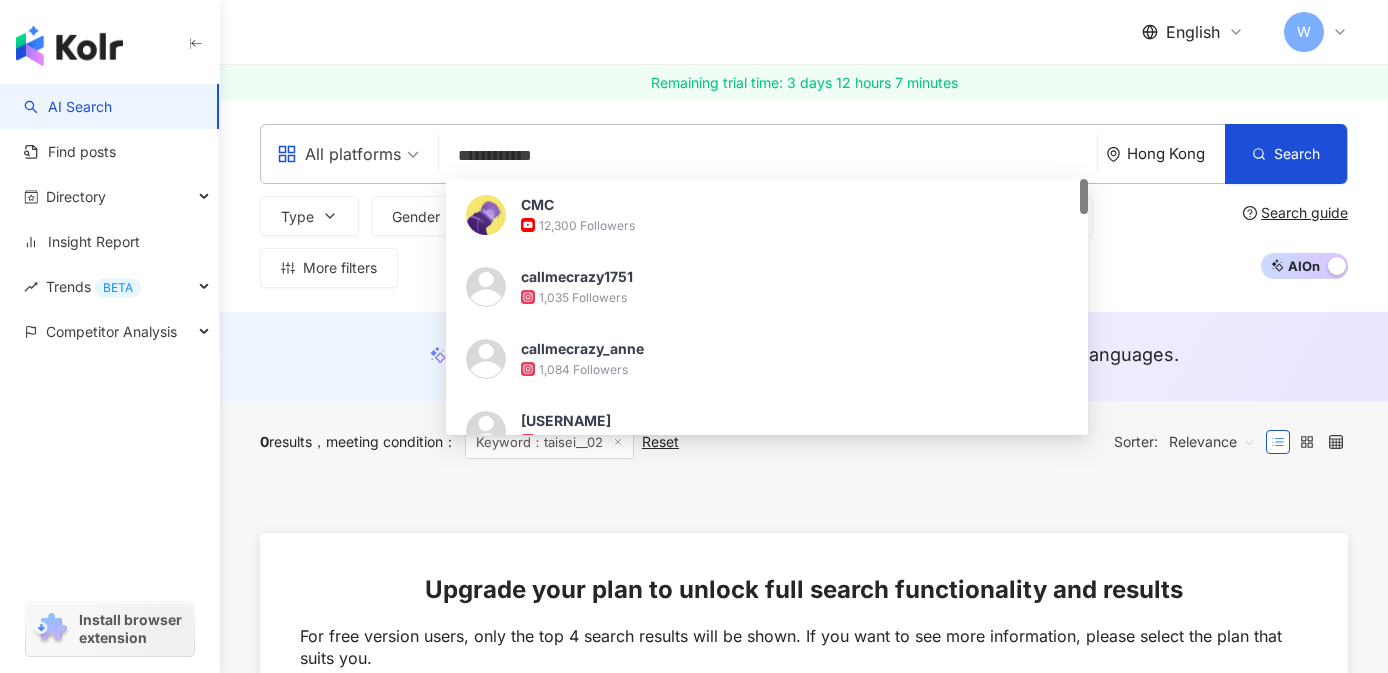 type on "**********" 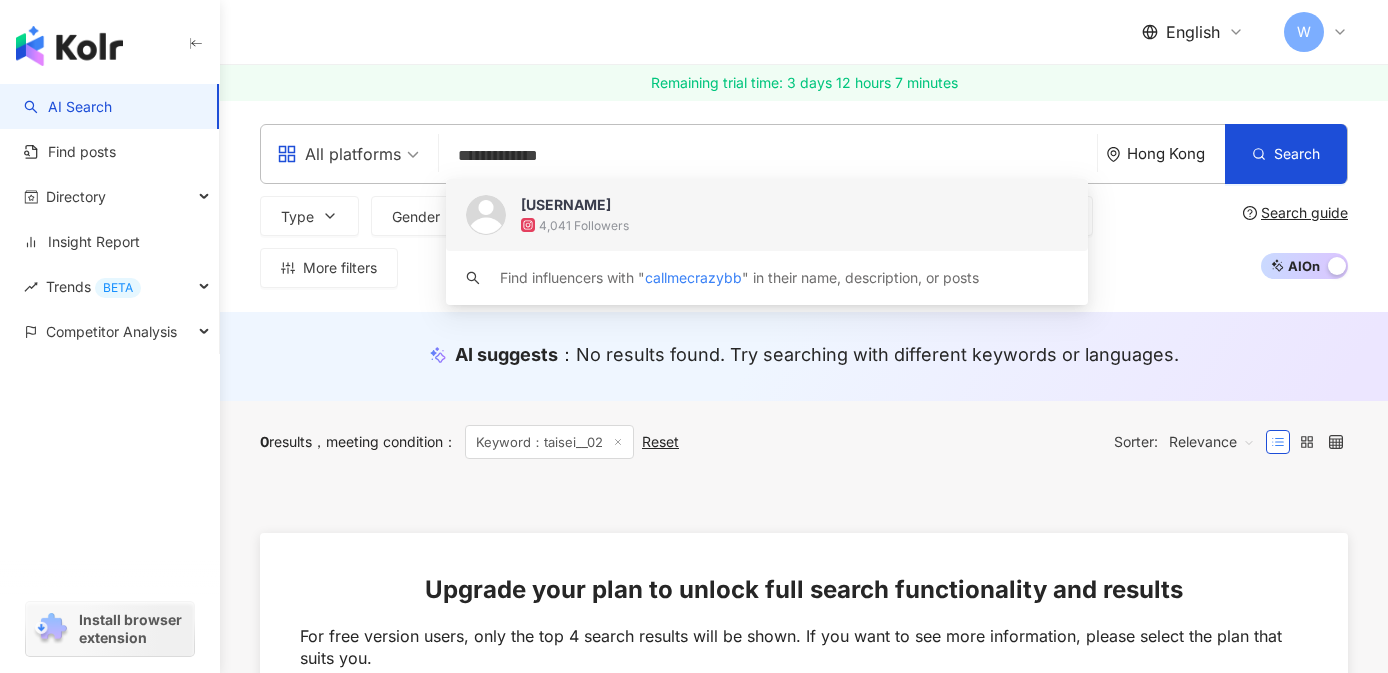 click on "[USERNAME]" at bounding box center (756, 205) 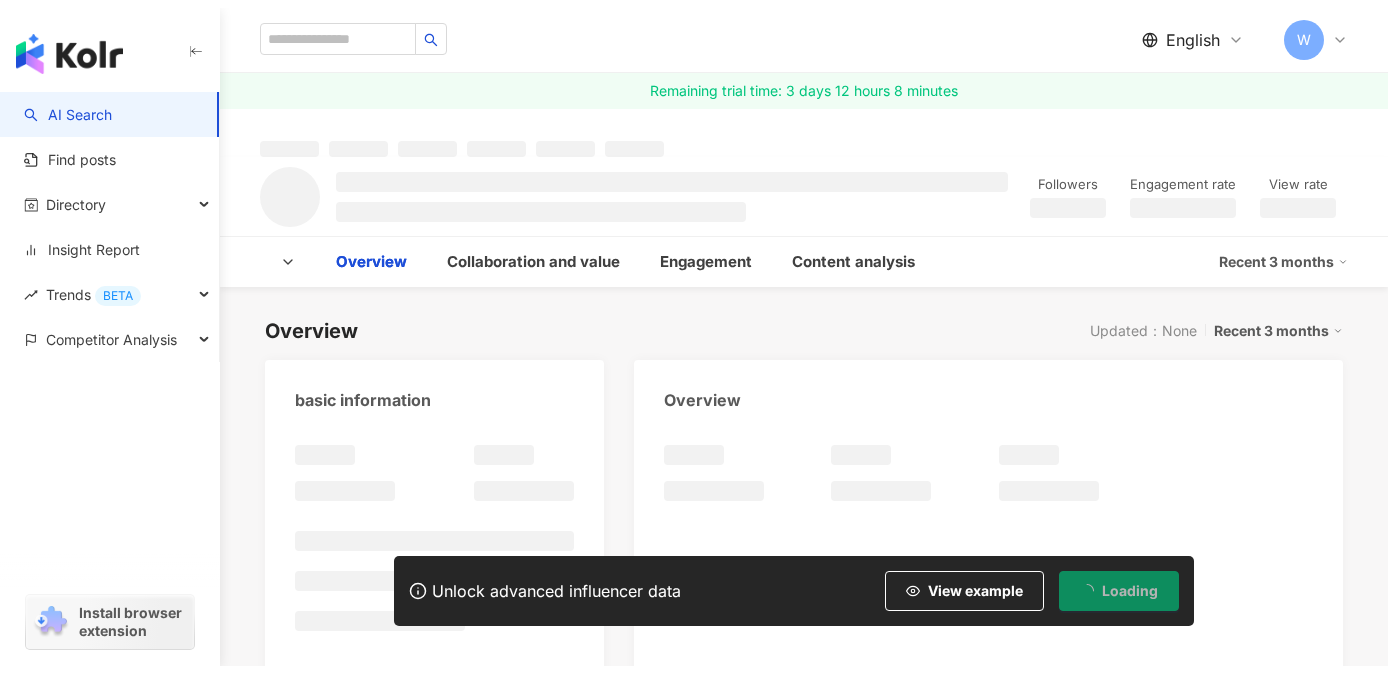 scroll, scrollTop: 0, scrollLeft: 0, axis: both 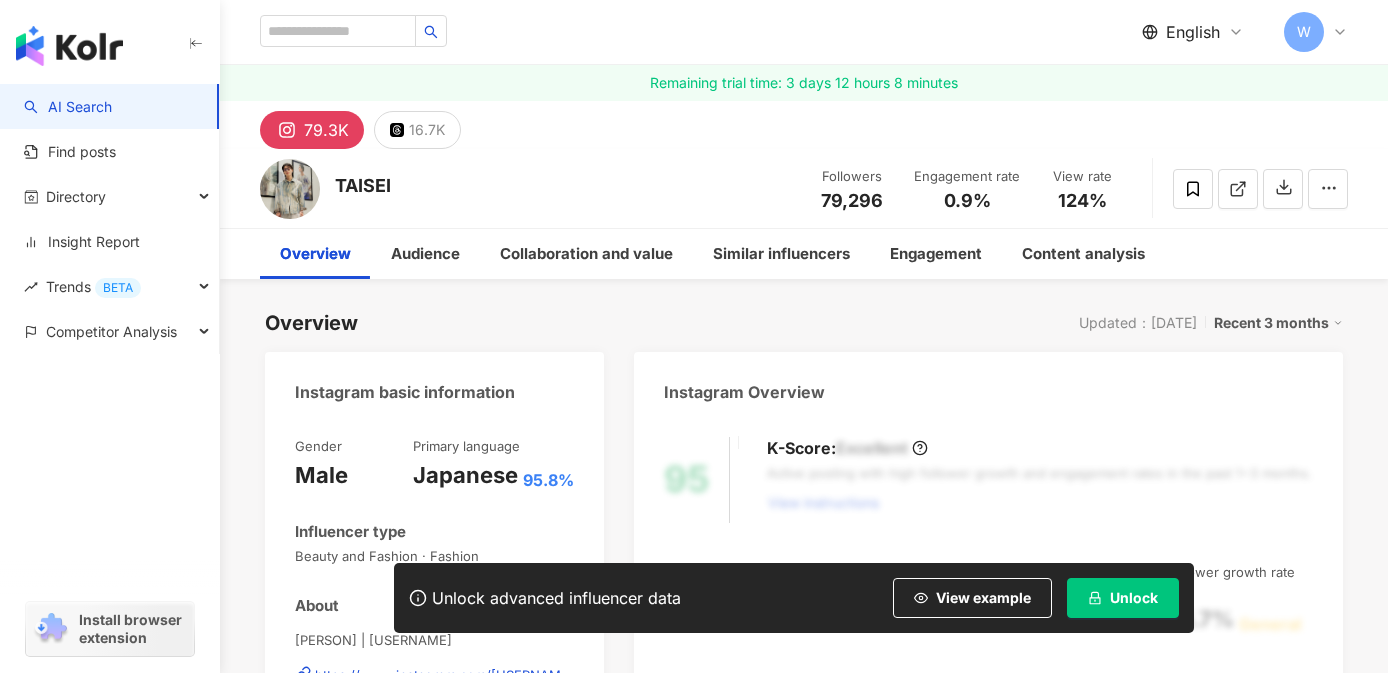 click on "Unlock" at bounding box center (1134, 598) 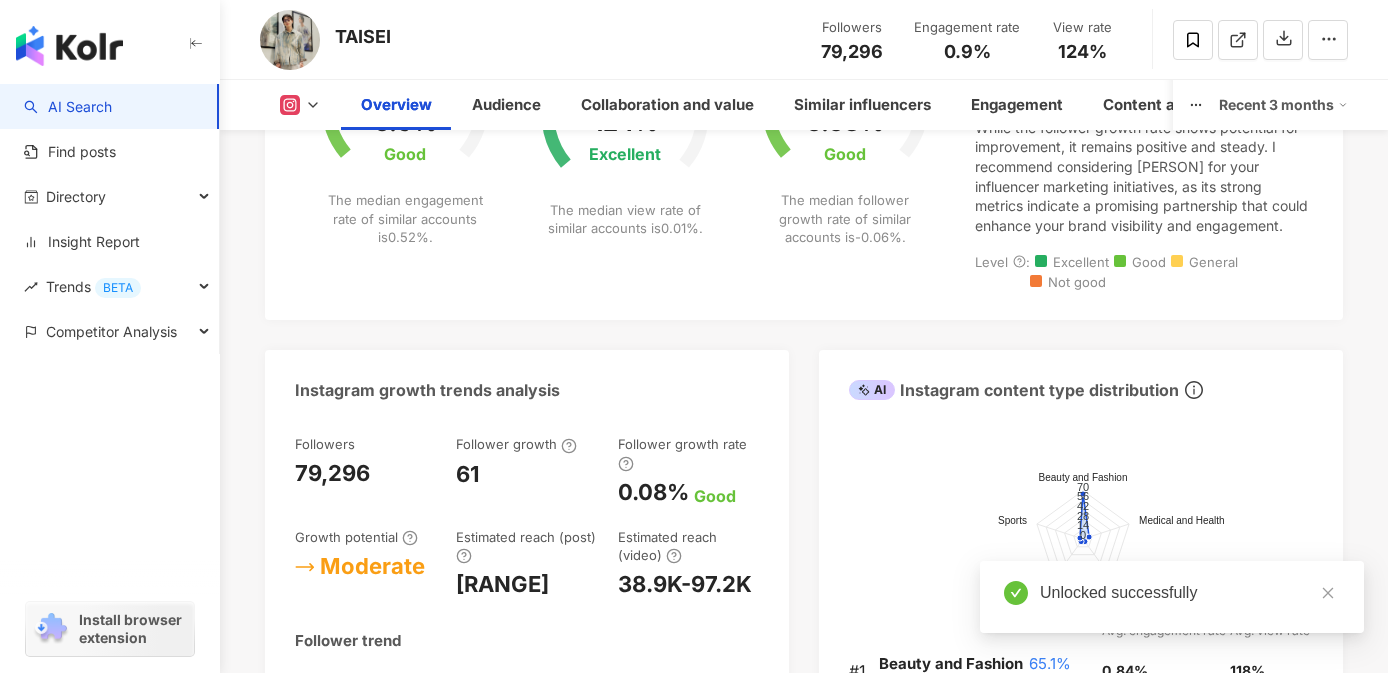 scroll, scrollTop: 1004, scrollLeft: 0, axis: vertical 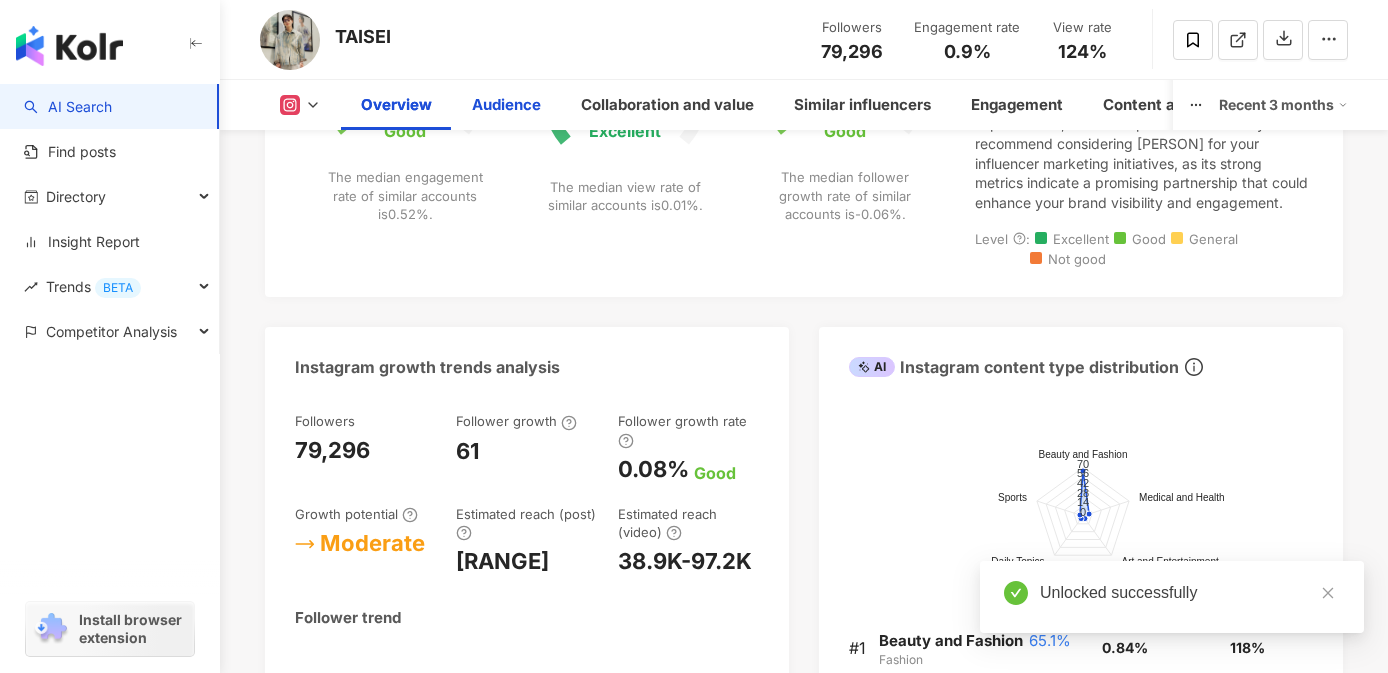 click on "Audience" at bounding box center [506, 105] 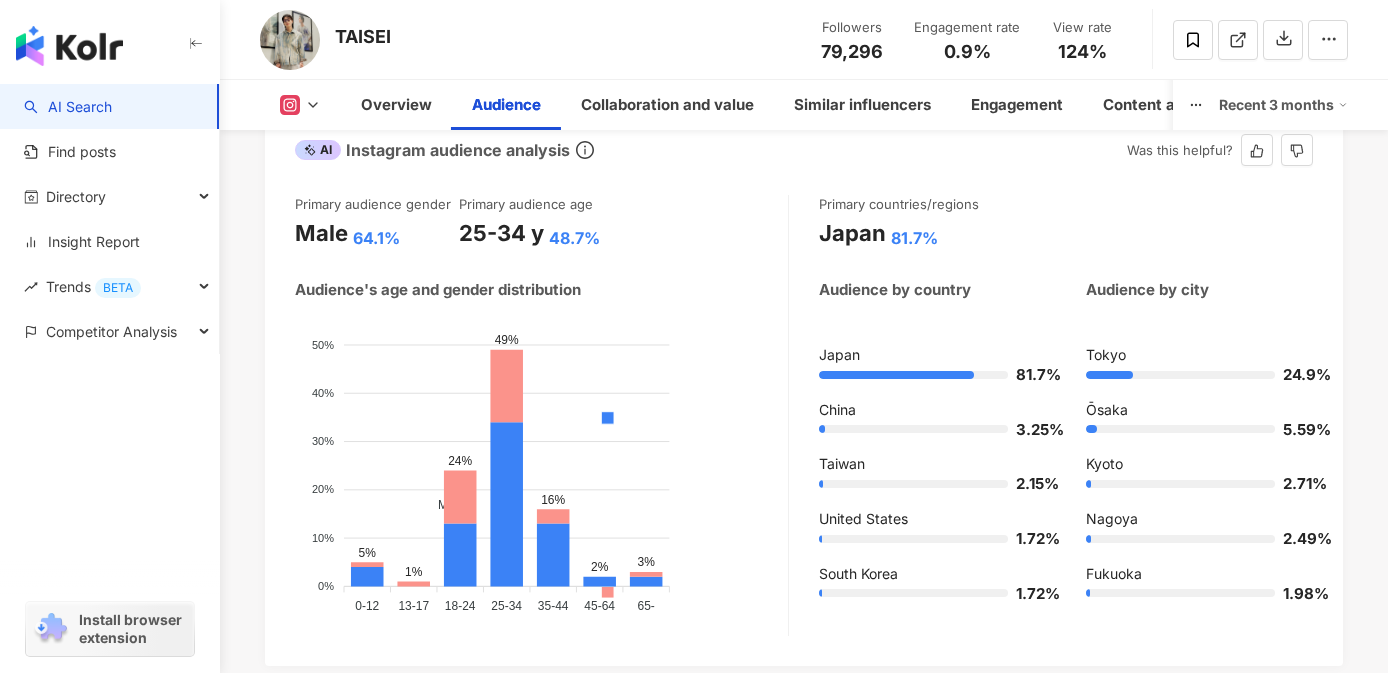 scroll, scrollTop: 1919, scrollLeft: 0, axis: vertical 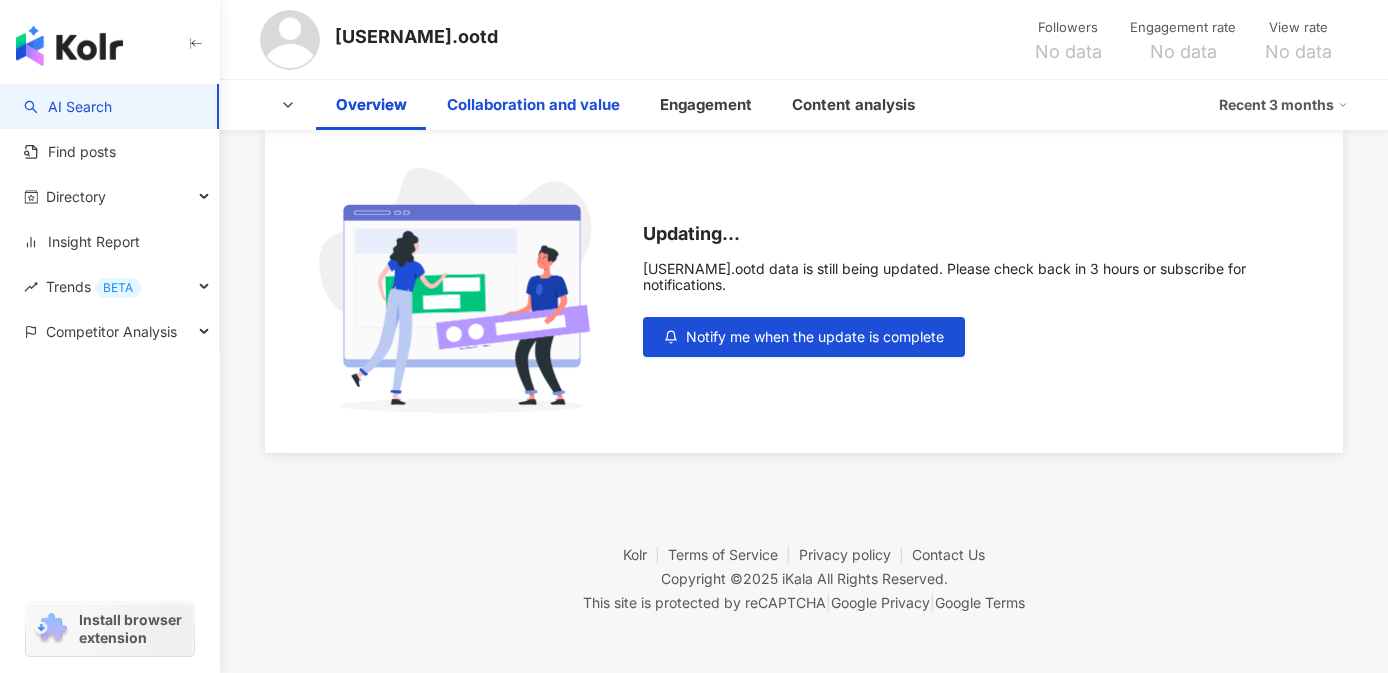 click on "Collaboration and value" at bounding box center [533, 105] 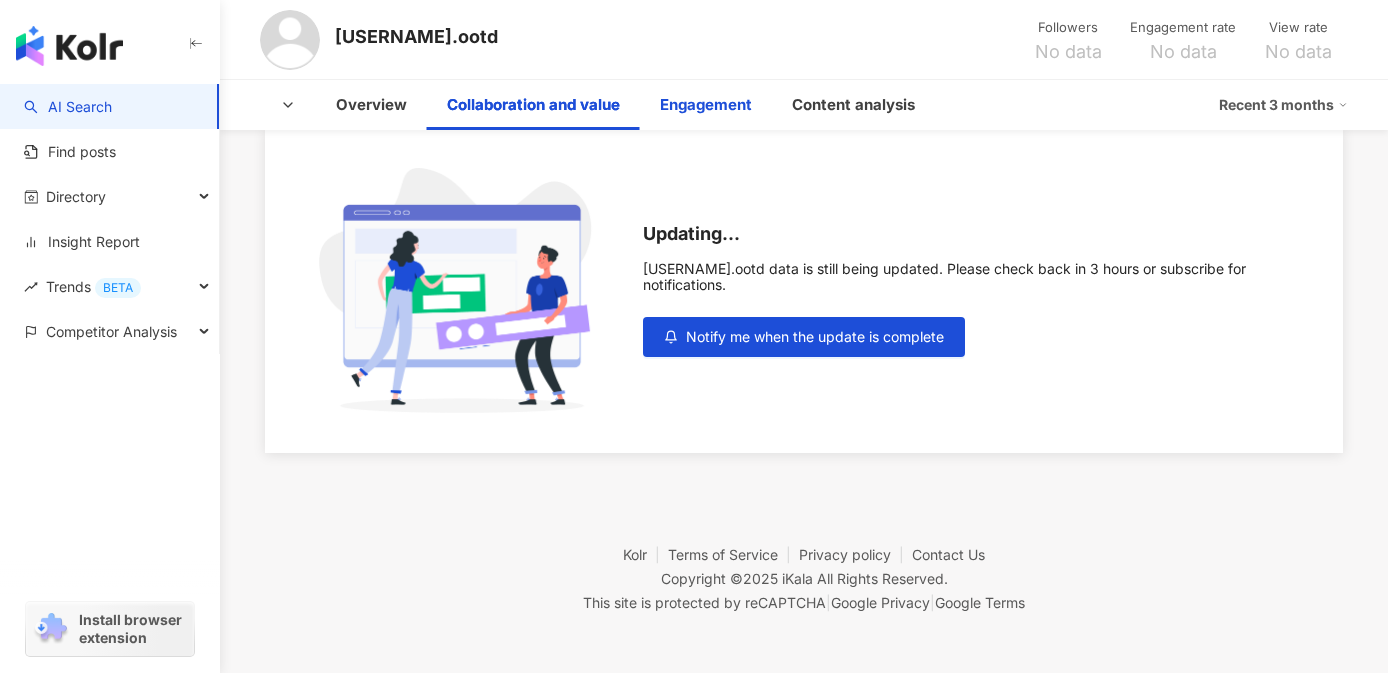 click on "Engagement" at bounding box center (706, 105) 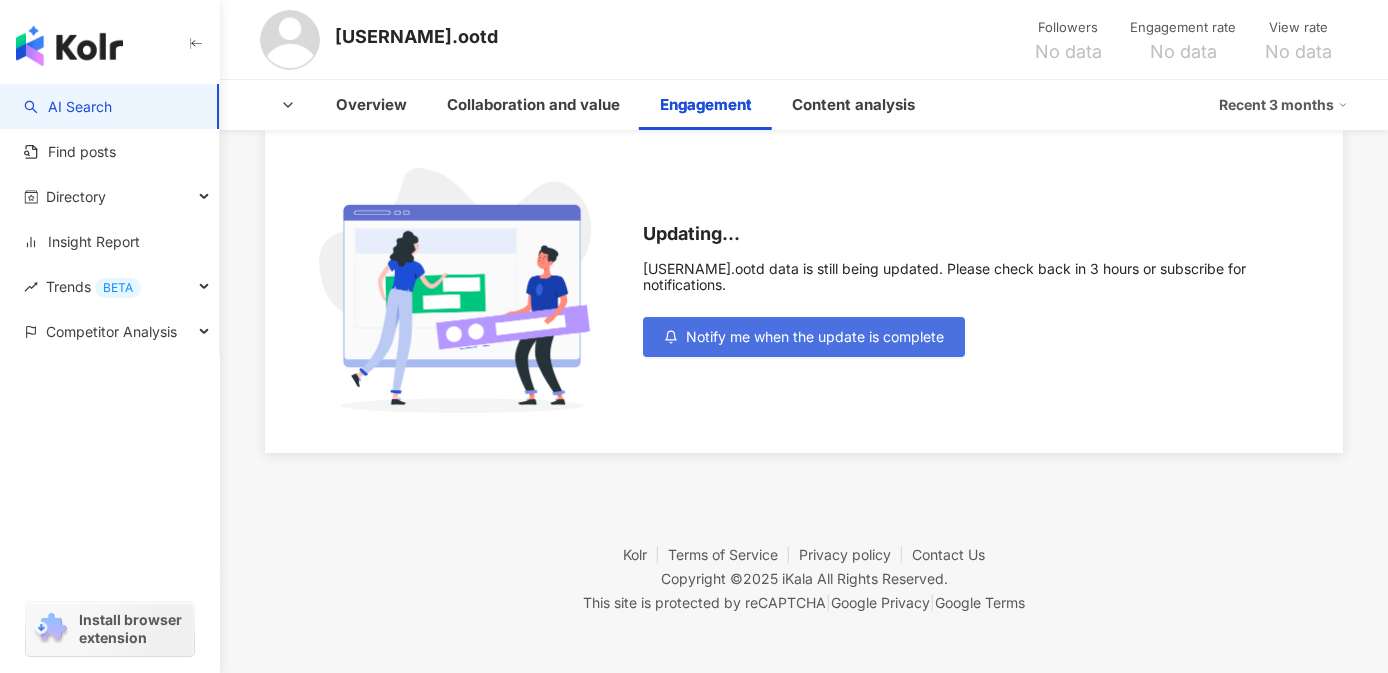 click on "Notify me when the update is complete" at bounding box center (804, 337) 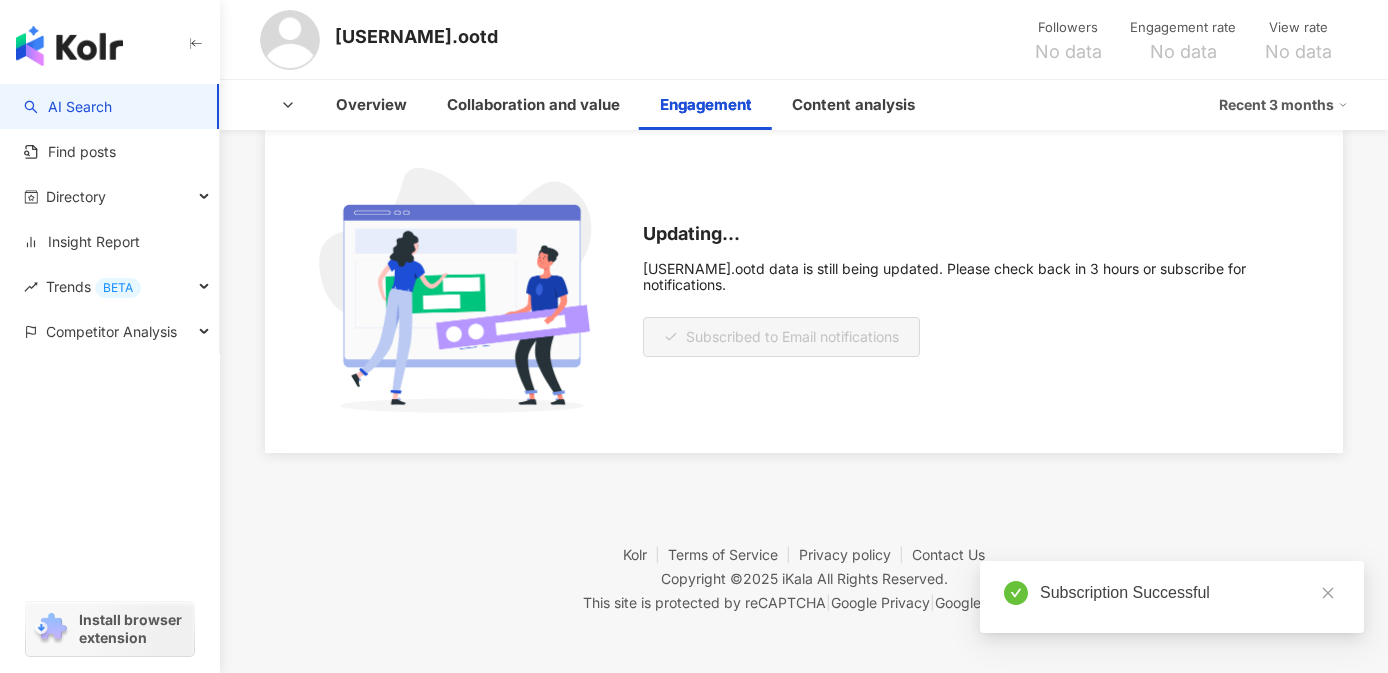 scroll, scrollTop: 0, scrollLeft: 0, axis: both 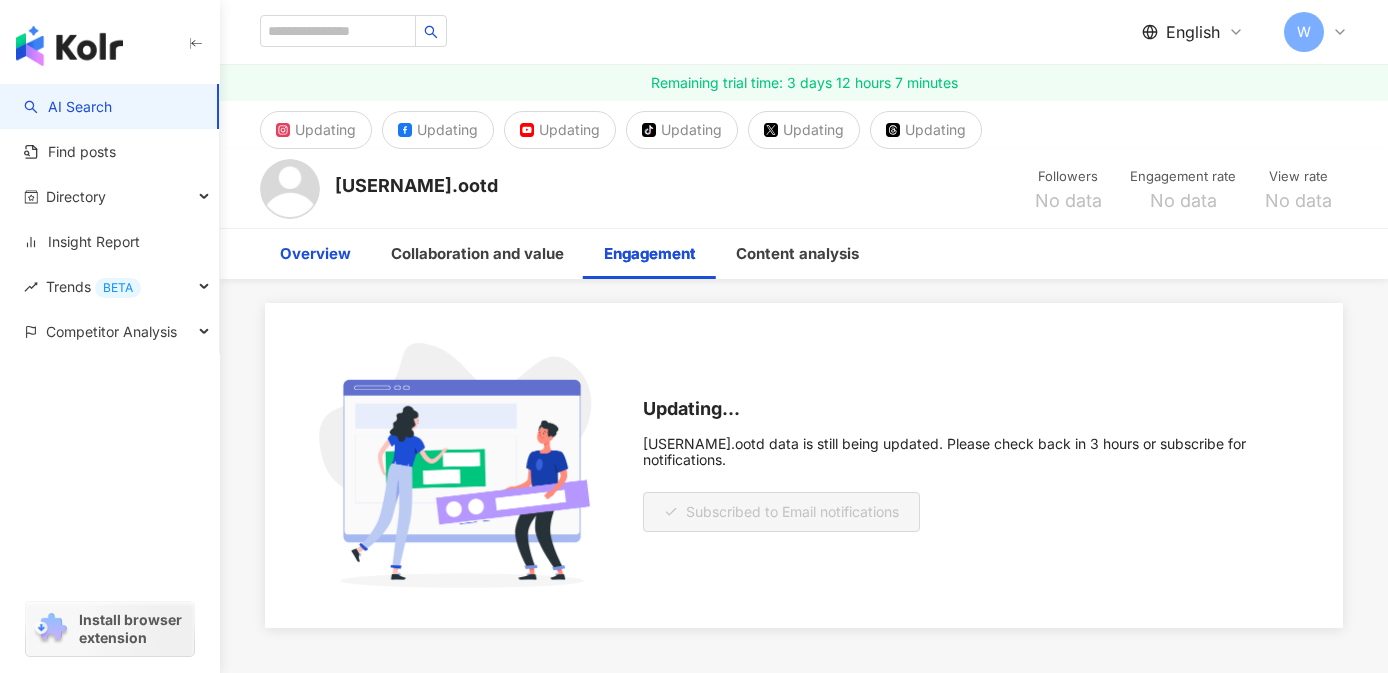 click on "Overview" at bounding box center [315, 254] 